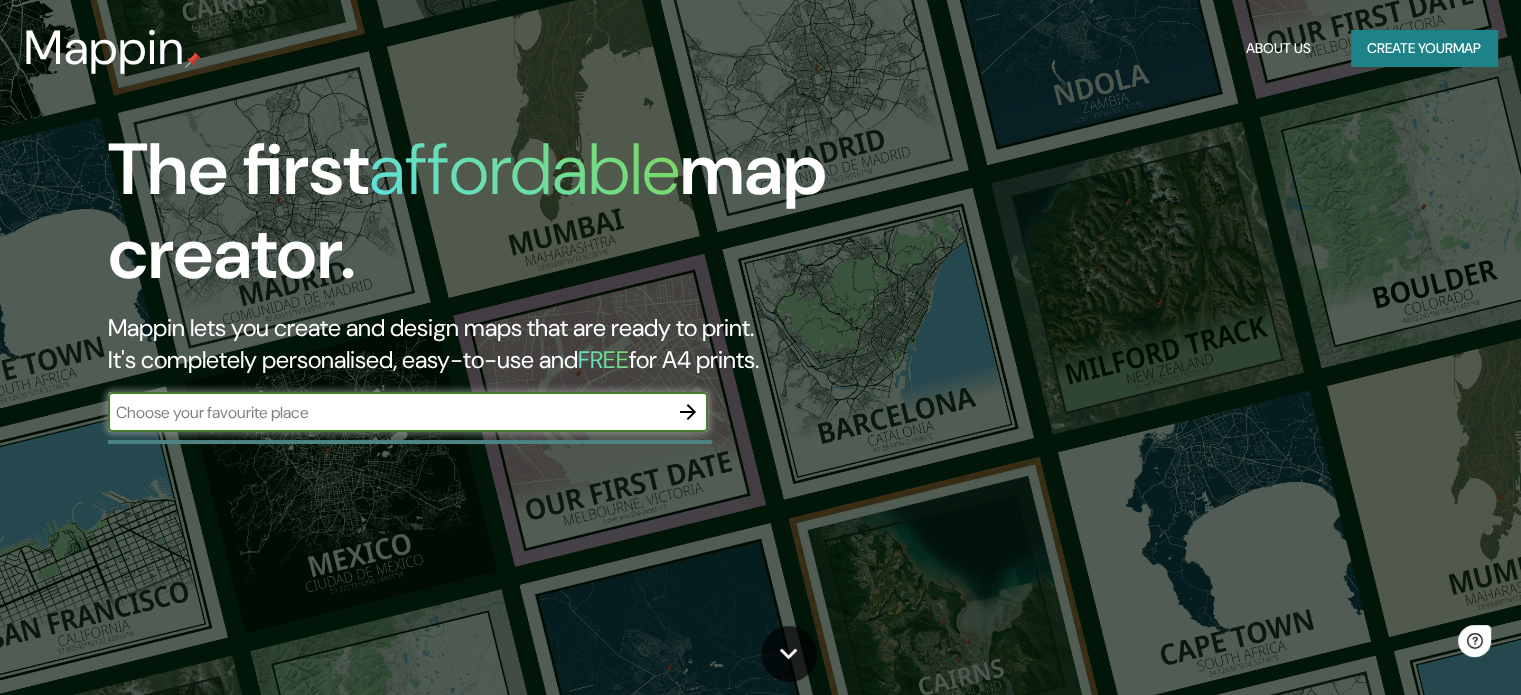 scroll, scrollTop: 0, scrollLeft: 0, axis: both 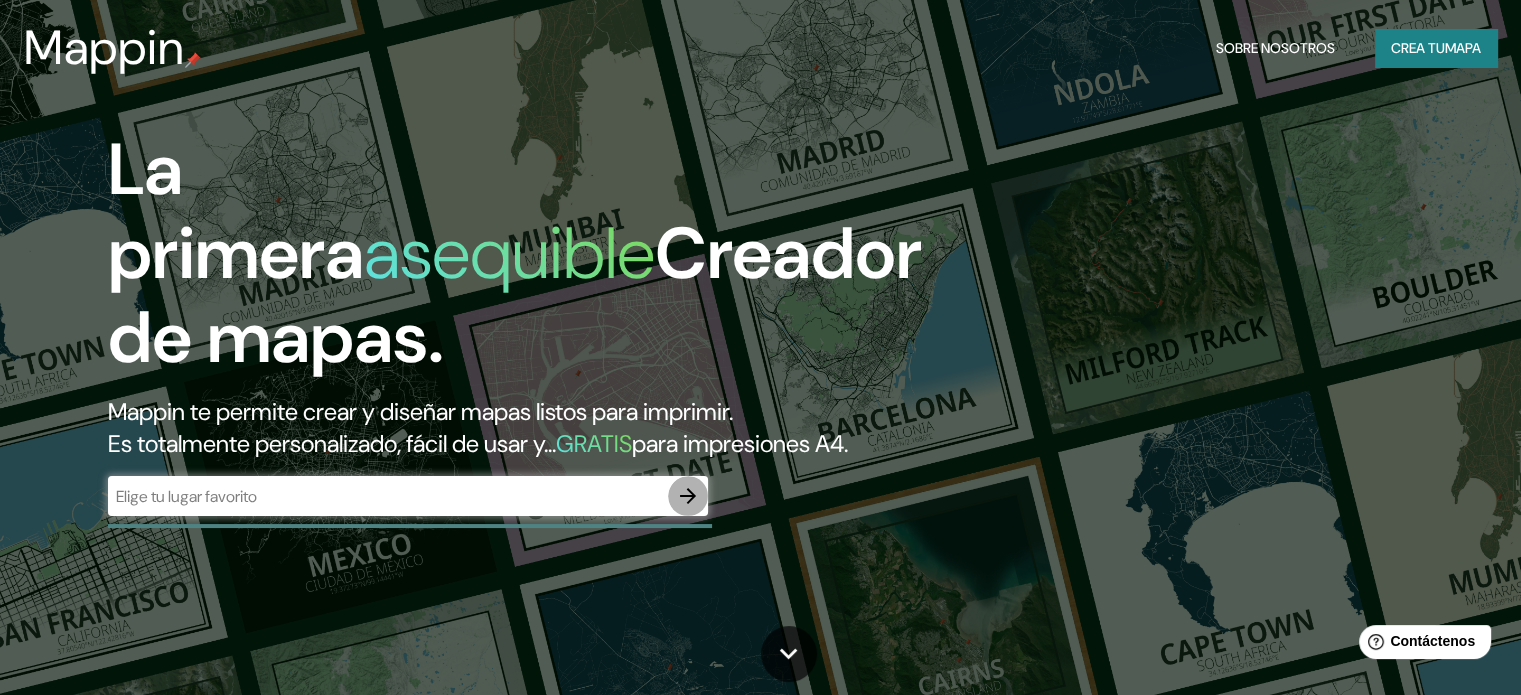 click at bounding box center (688, 496) 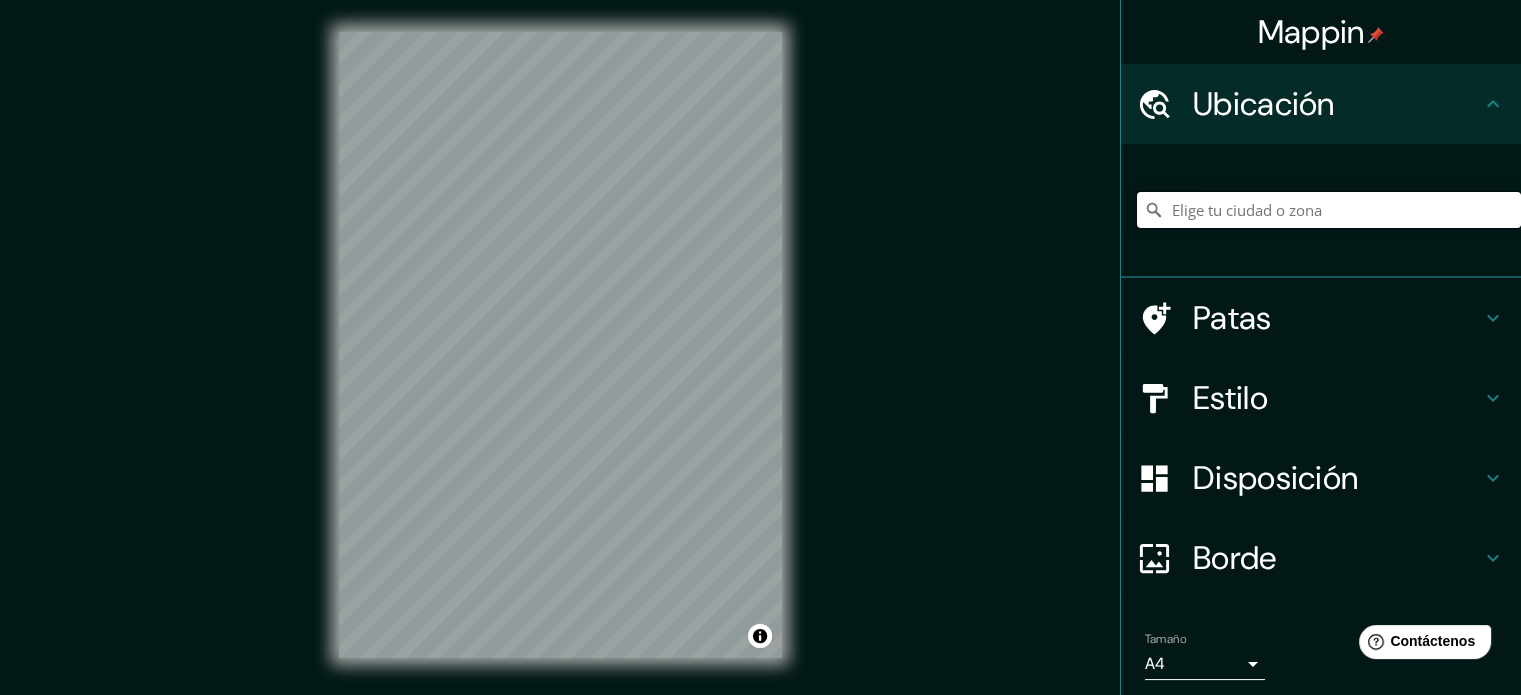 click at bounding box center (1329, 210) 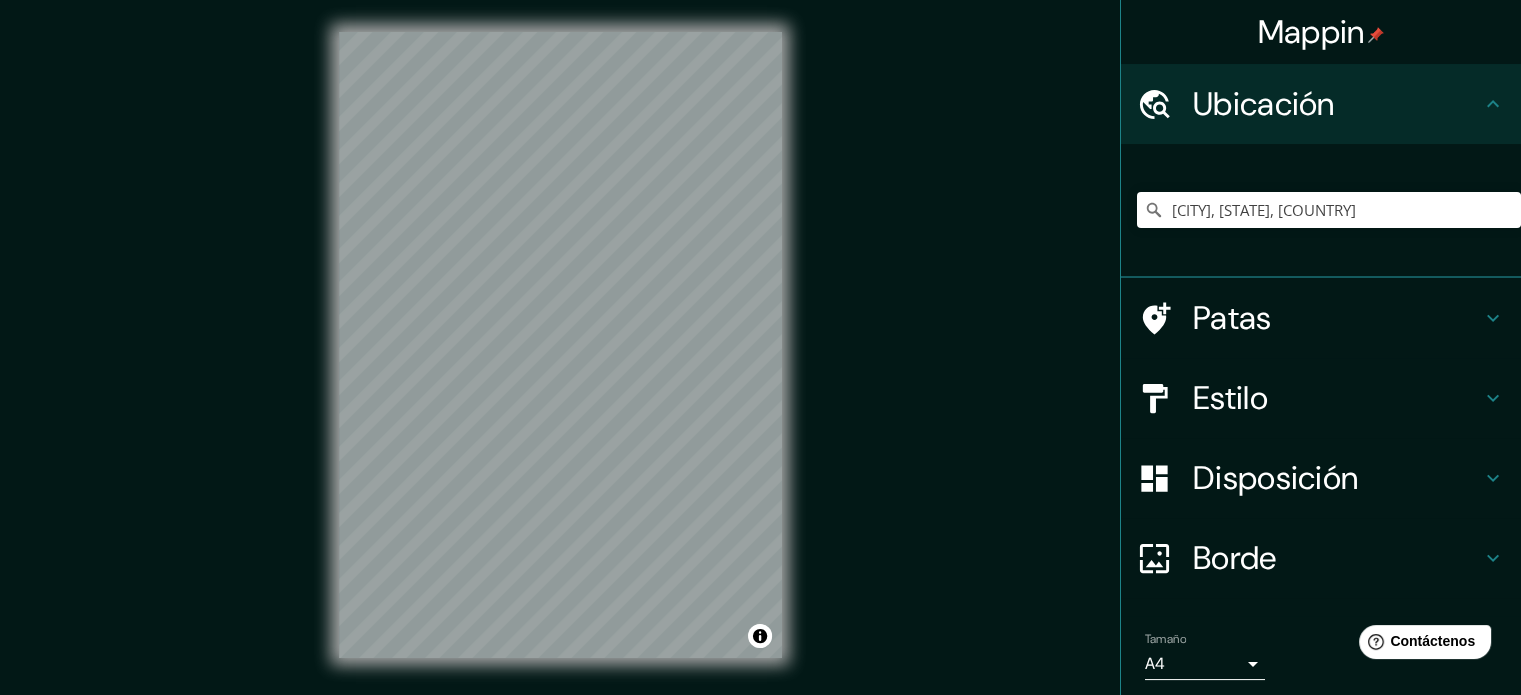 click on "Mappin Ubicación [CITY], [STATE], [COUNTRY] Patas Estilo Disposición Borde Elige un borde.  Consejo  : puedes opacar las capas del marco para crear efectos geniales. Ninguno Simple Transparente Elegante Tamaño A4 single Crea tu mapa © Mapbox   © OpenStreetMap   Improve this map Si tiene algún problema, sugerencia o inquietud, envíe un correo electrónico a  help@mappin.pro  .   . . Original text Rate this translation Your feedback will be used to help improve Google Translate" at bounding box center (760, 347) 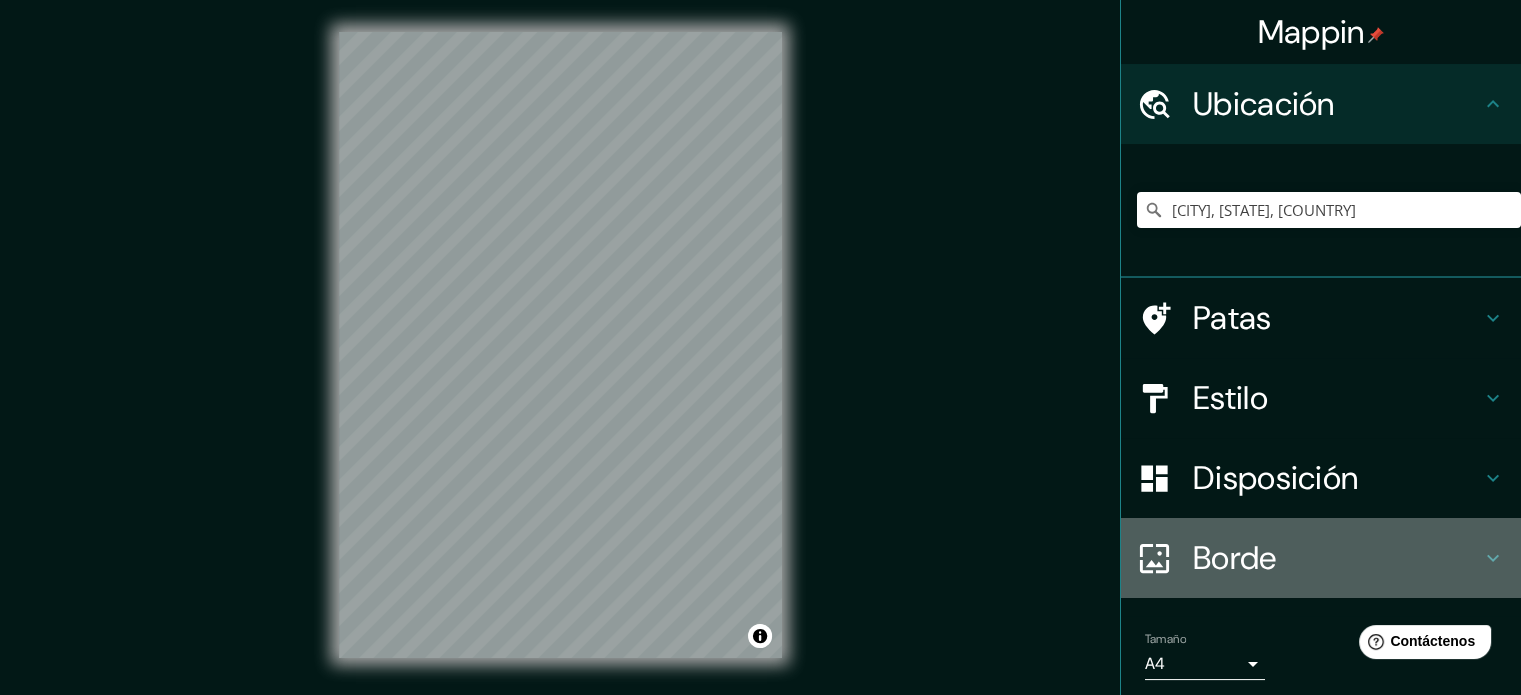 click on "Borde" at bounding box center (1337, 558) 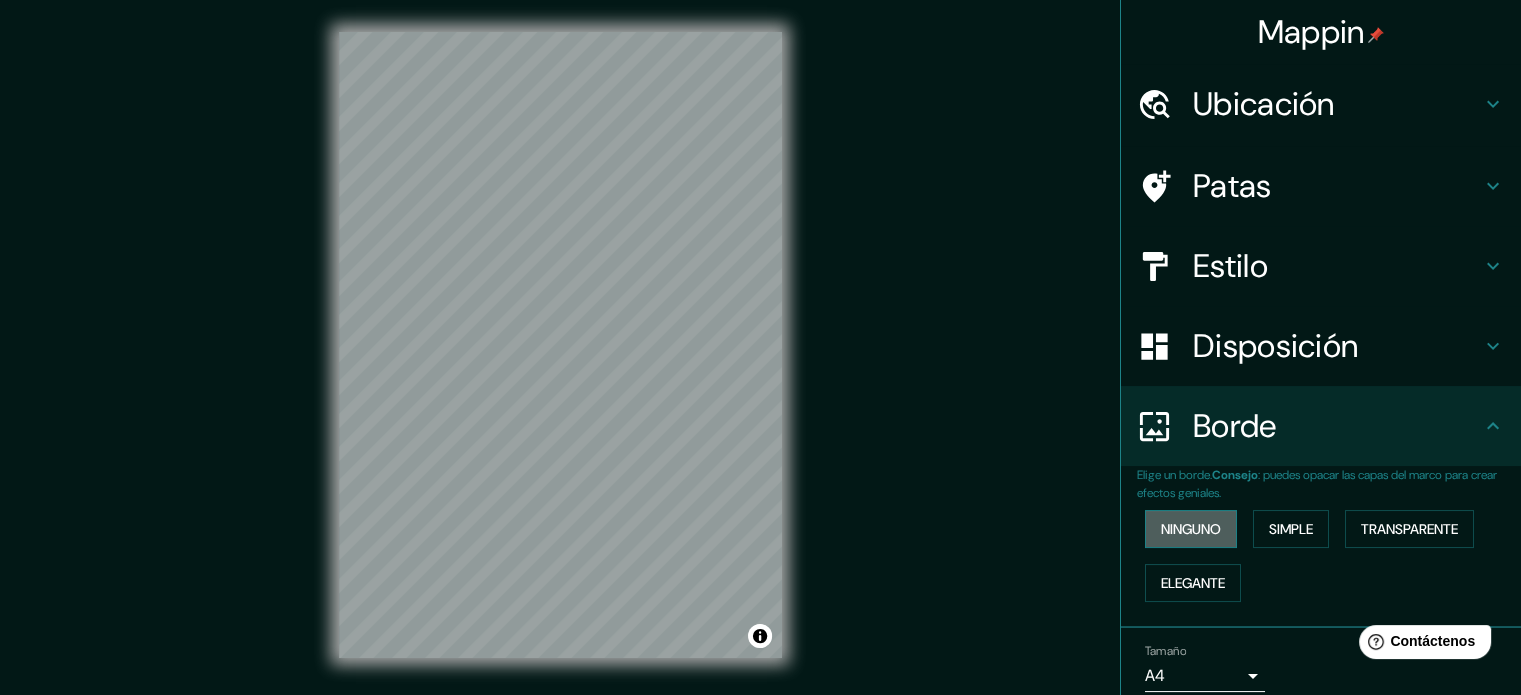 click on "Ninguno" at bounding box center [1191, 529] 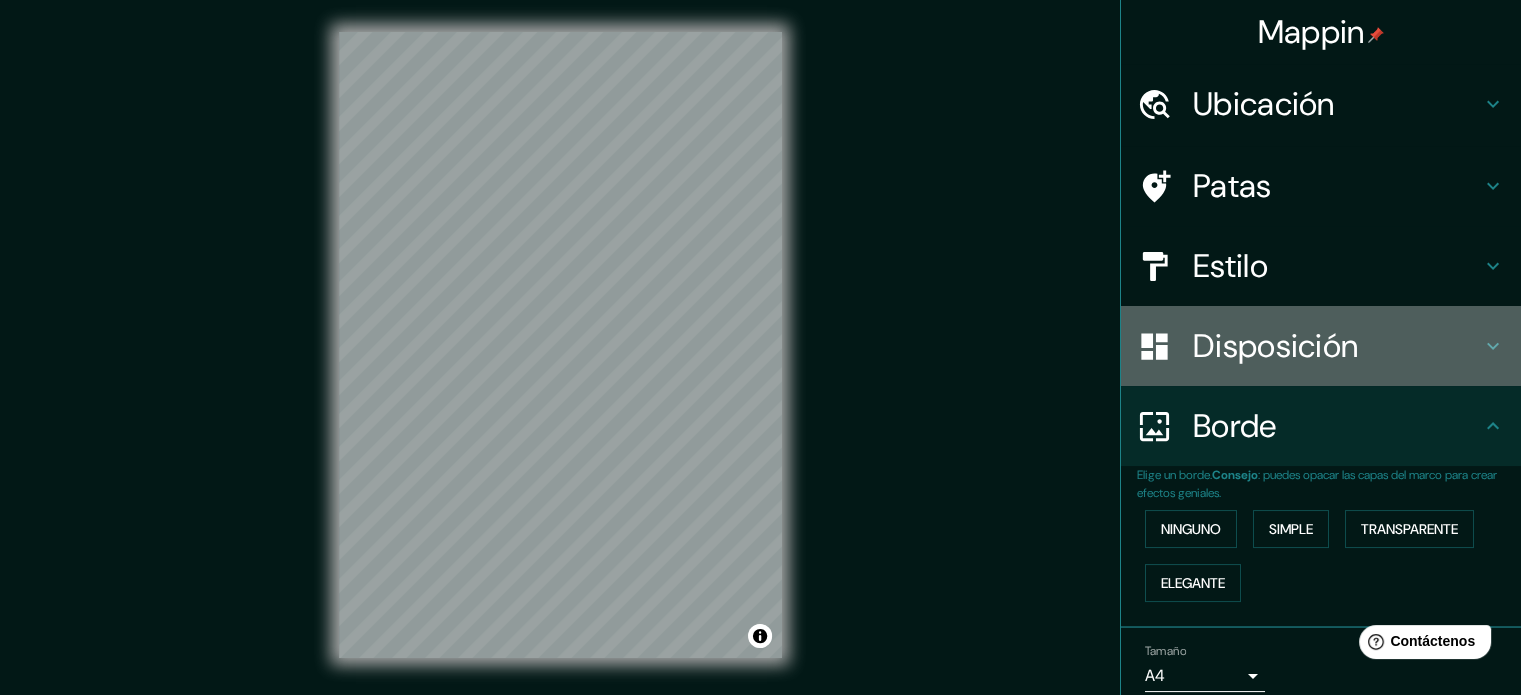 click on "Disposición" at bounding box center [1275, 346] 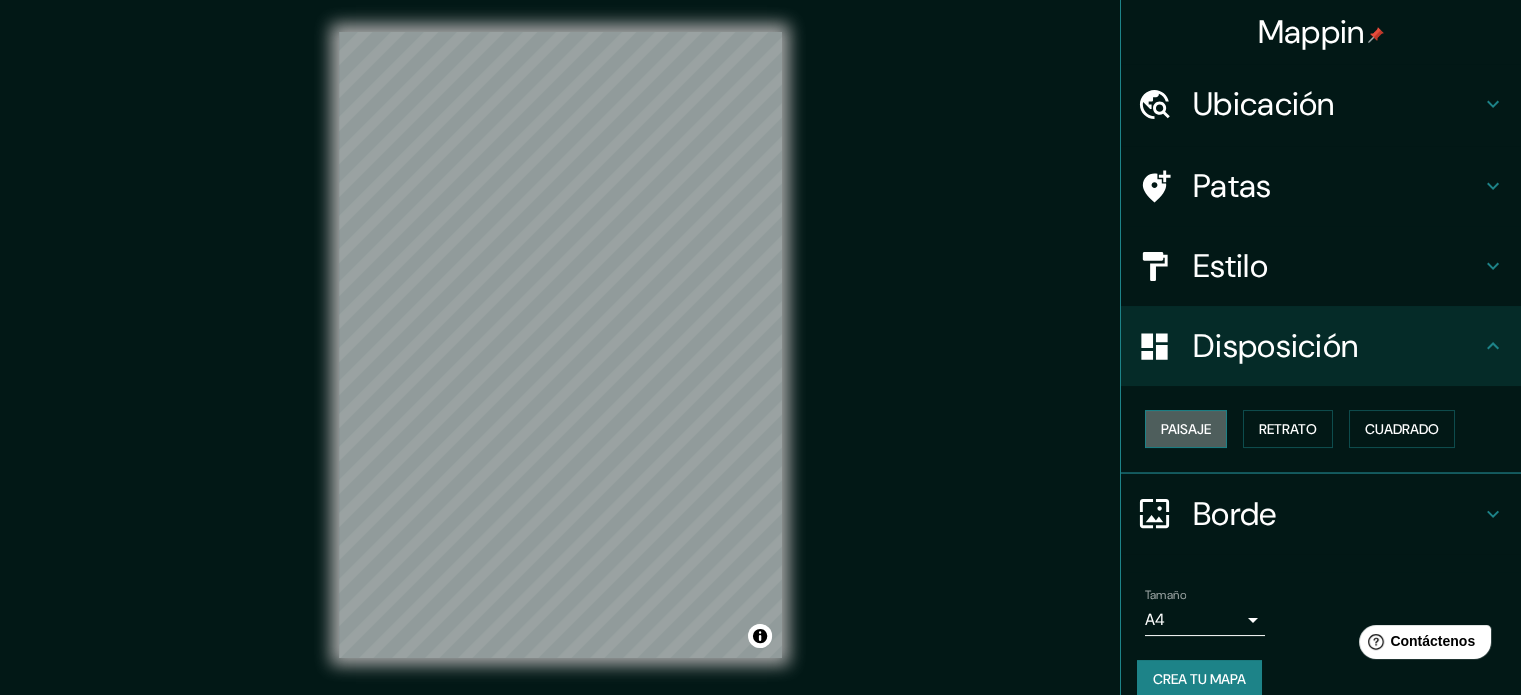 click on "Paisaje" at bounding box center [1186, 429] 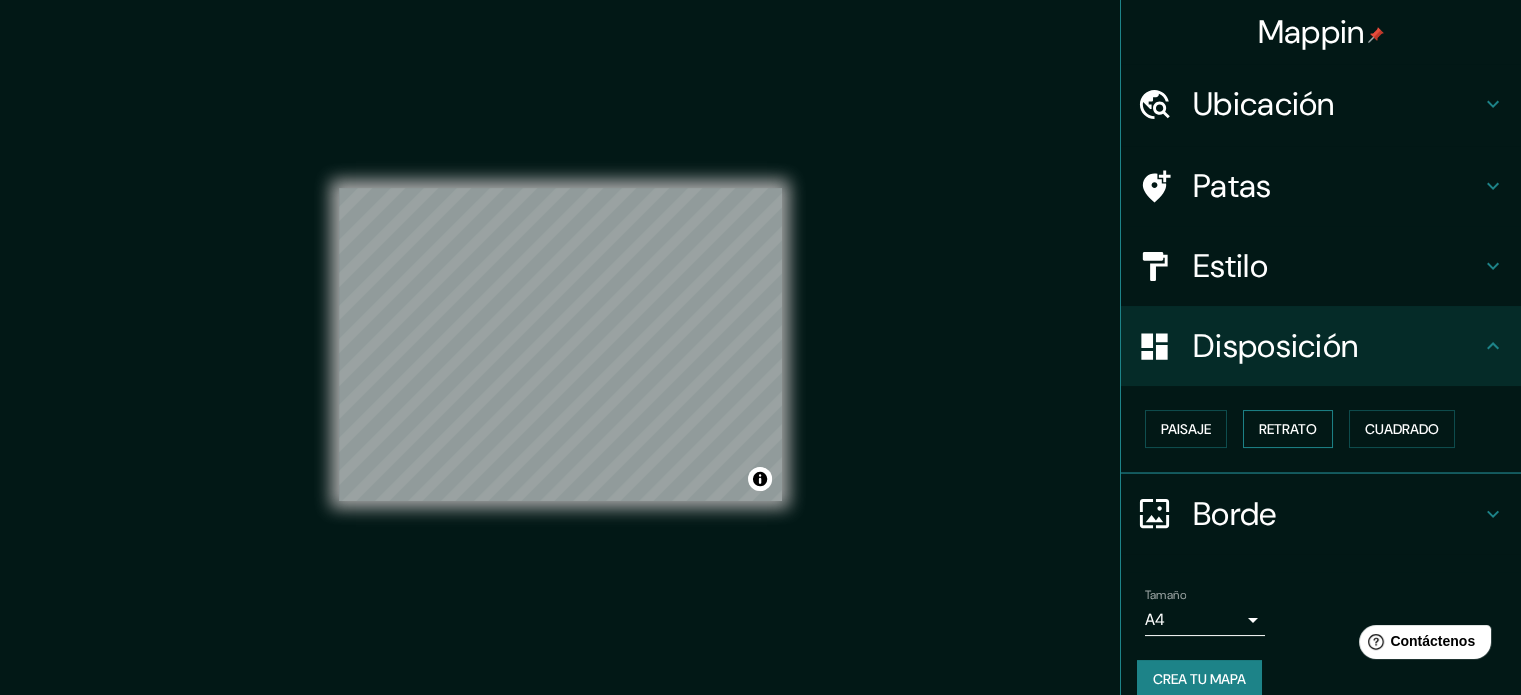 click on "Retrato" at bounding box center [1288, 429] 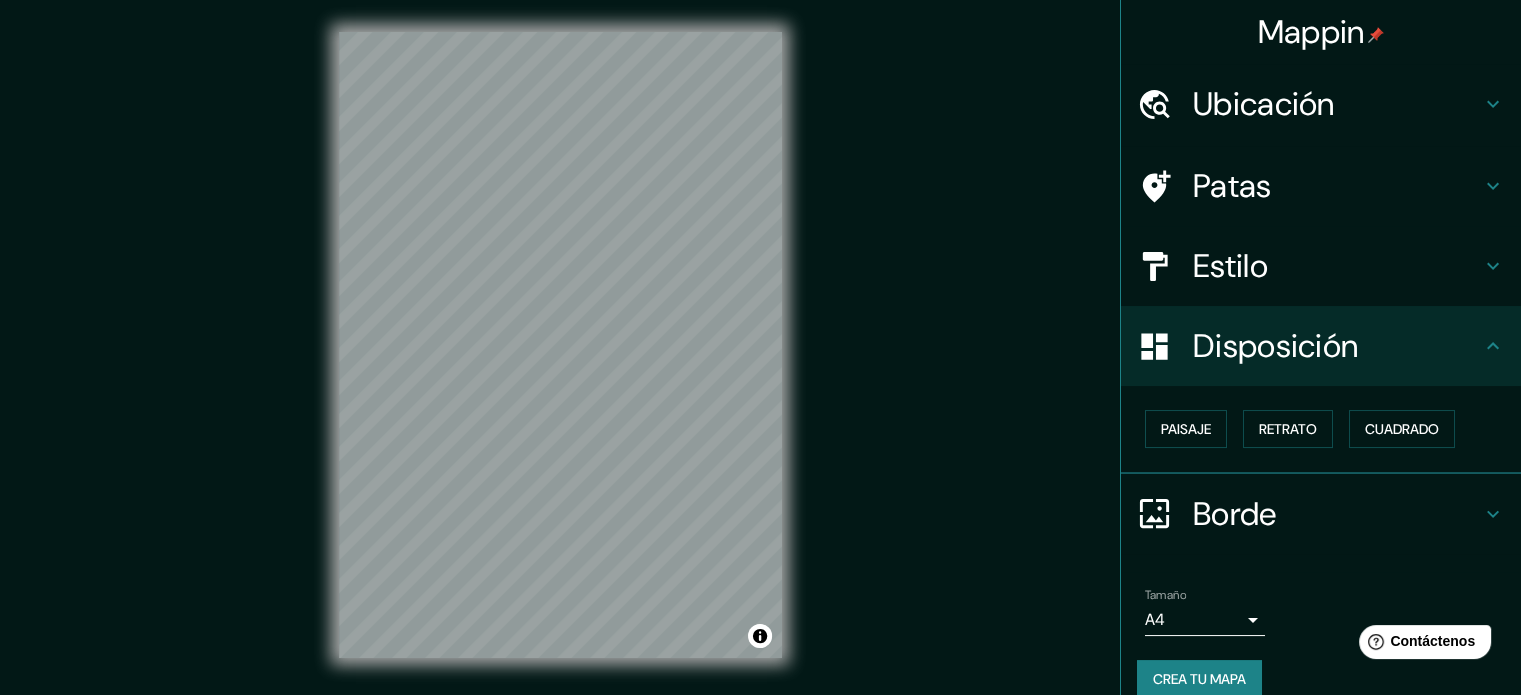 click on "Estilo" at bounding box center (1337, 266) 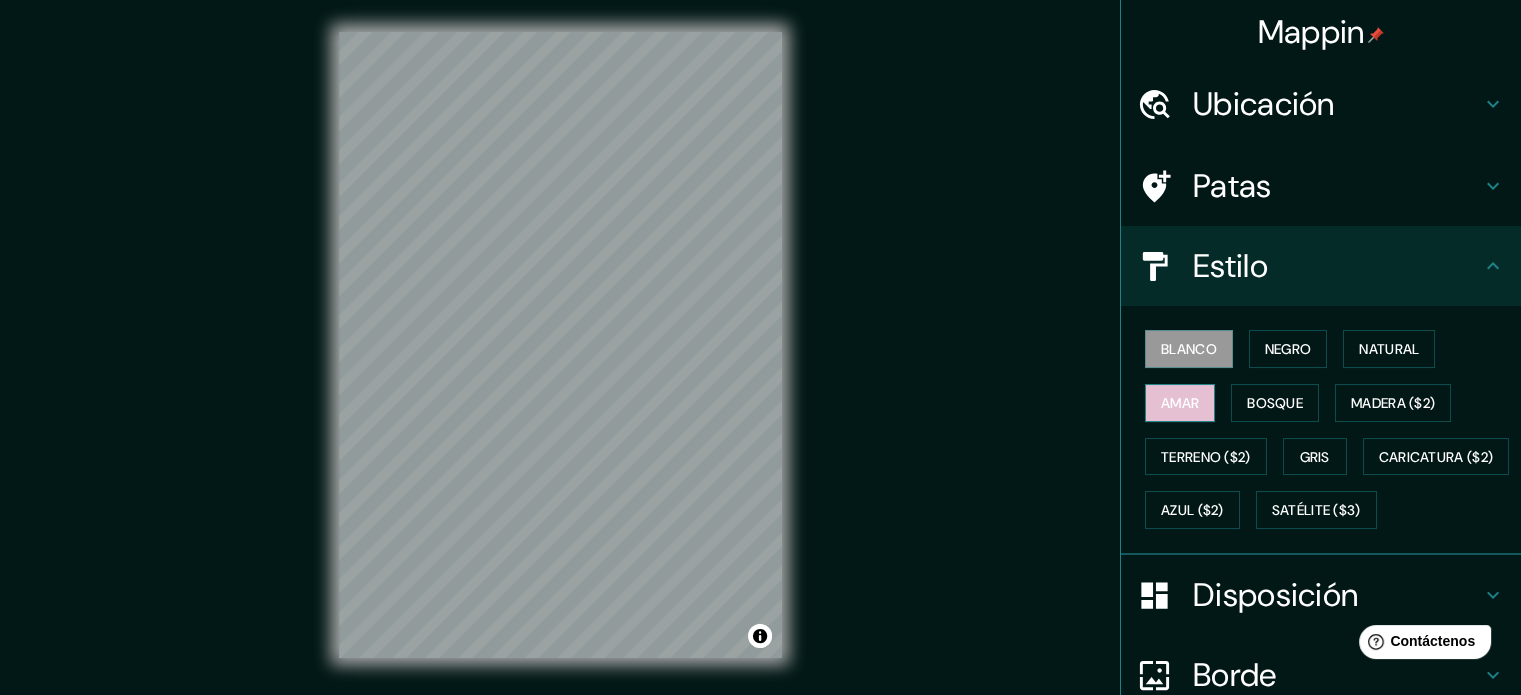 click on "Amar" at bounding box center (1180, 403) 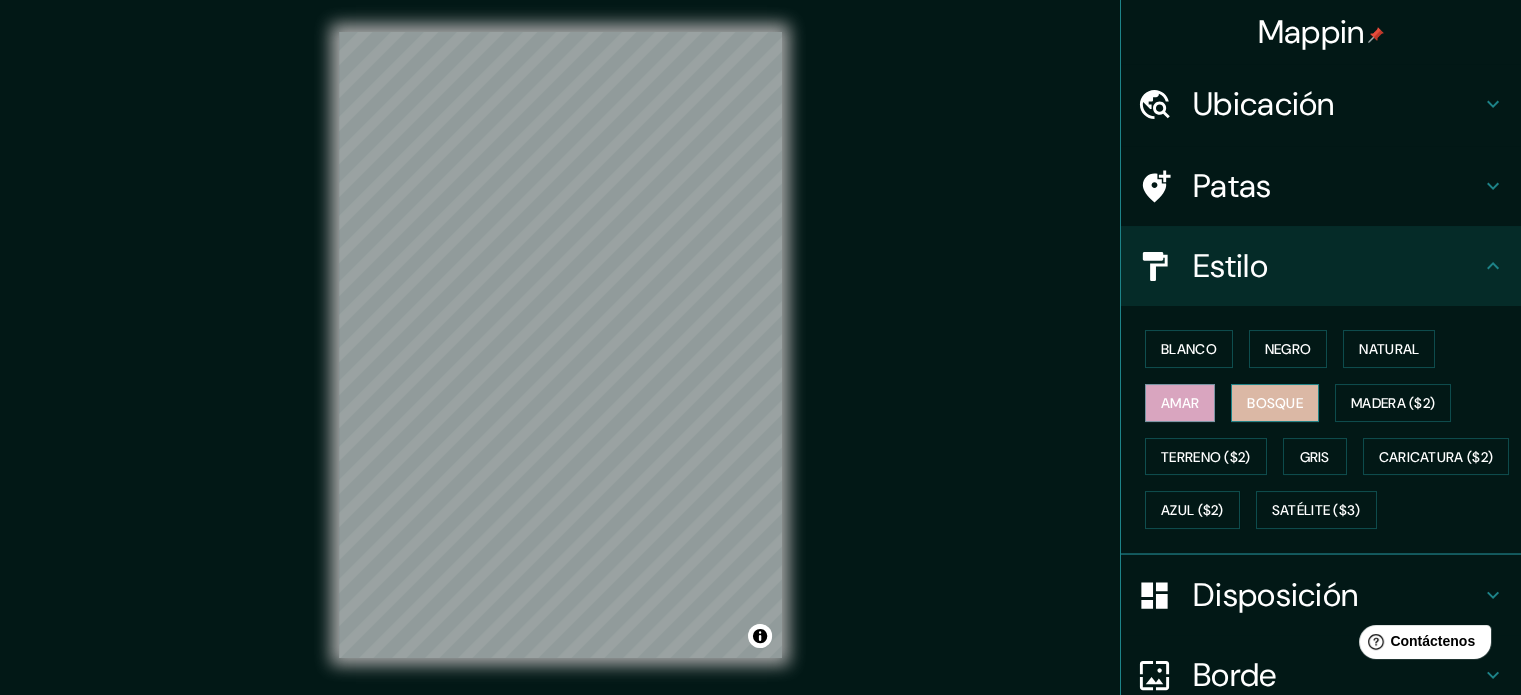 click on "Bosque" at bounding box center (1275, 403) 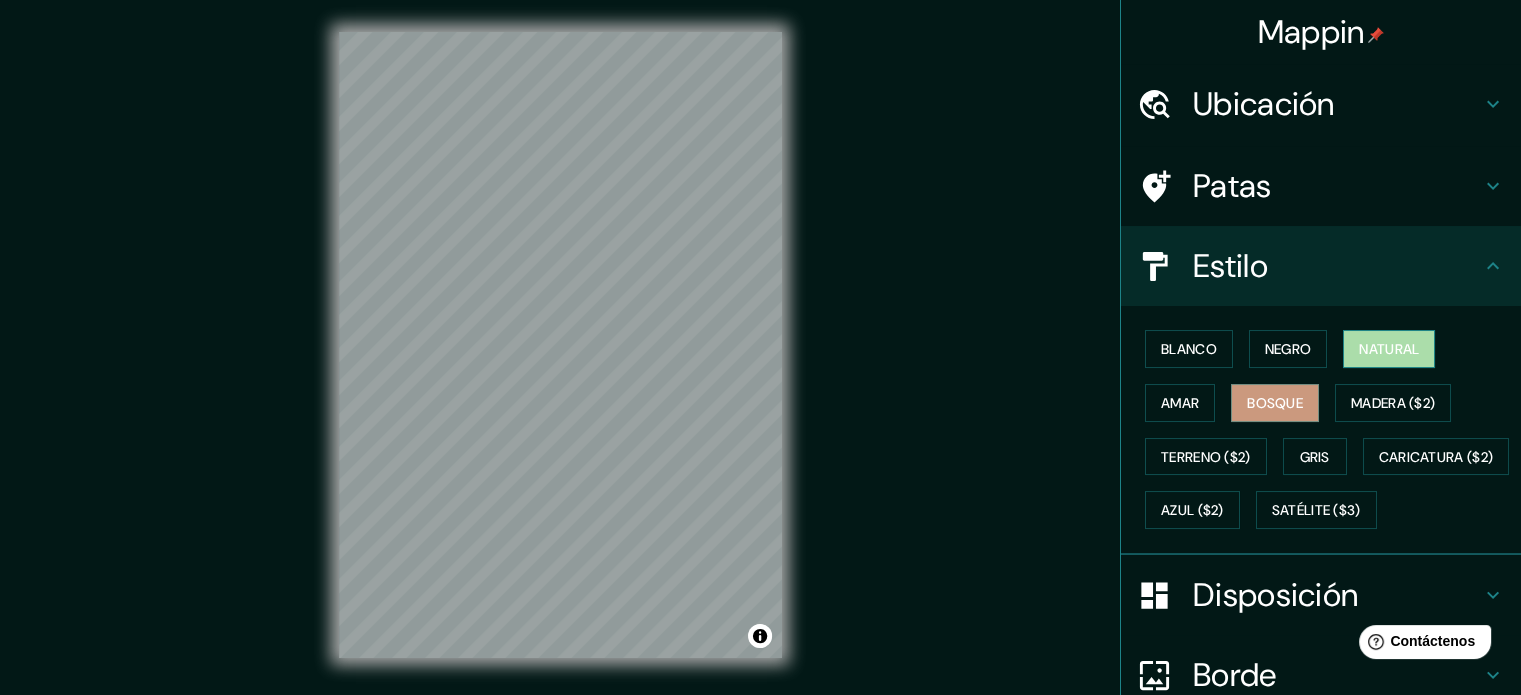 click on "Natural" at bounding box center [1389, 349] 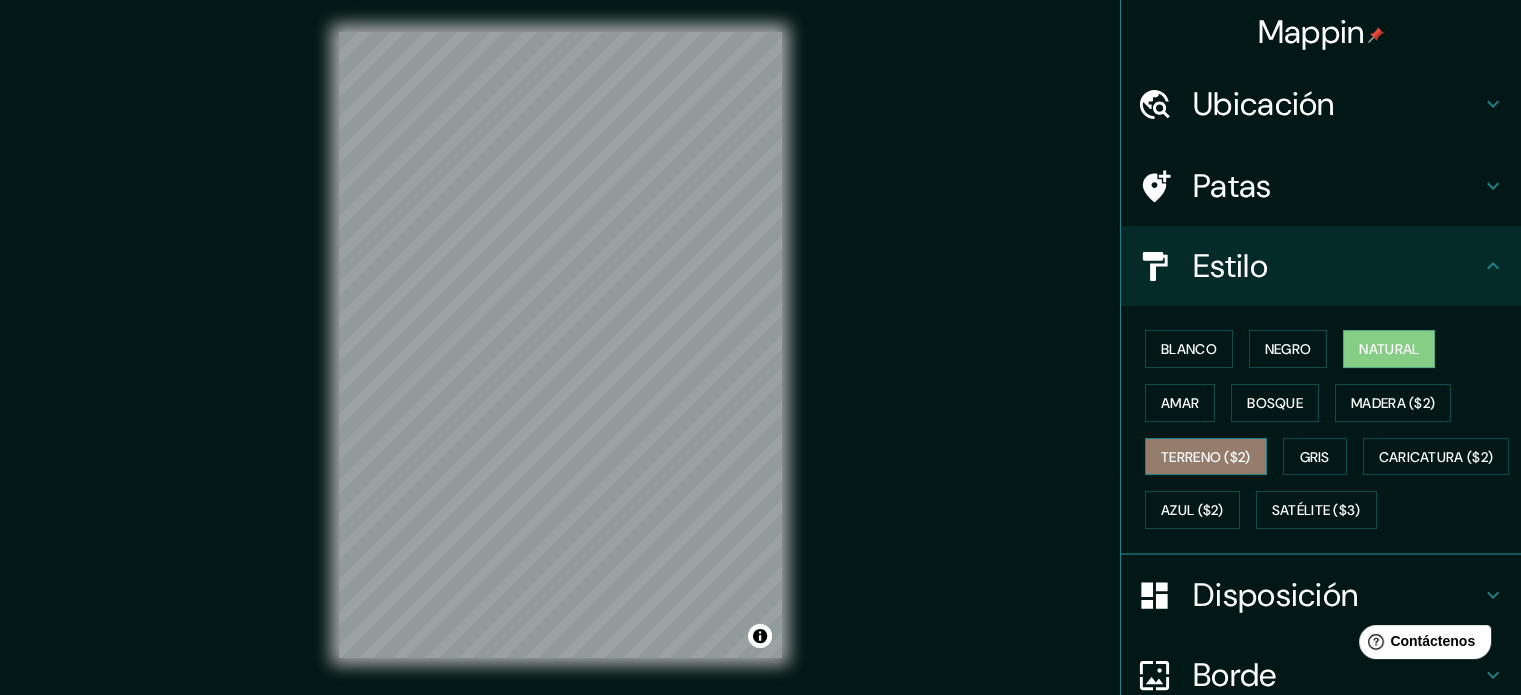 click on "Terreno ($2)" at bounding box center [1206, 457] 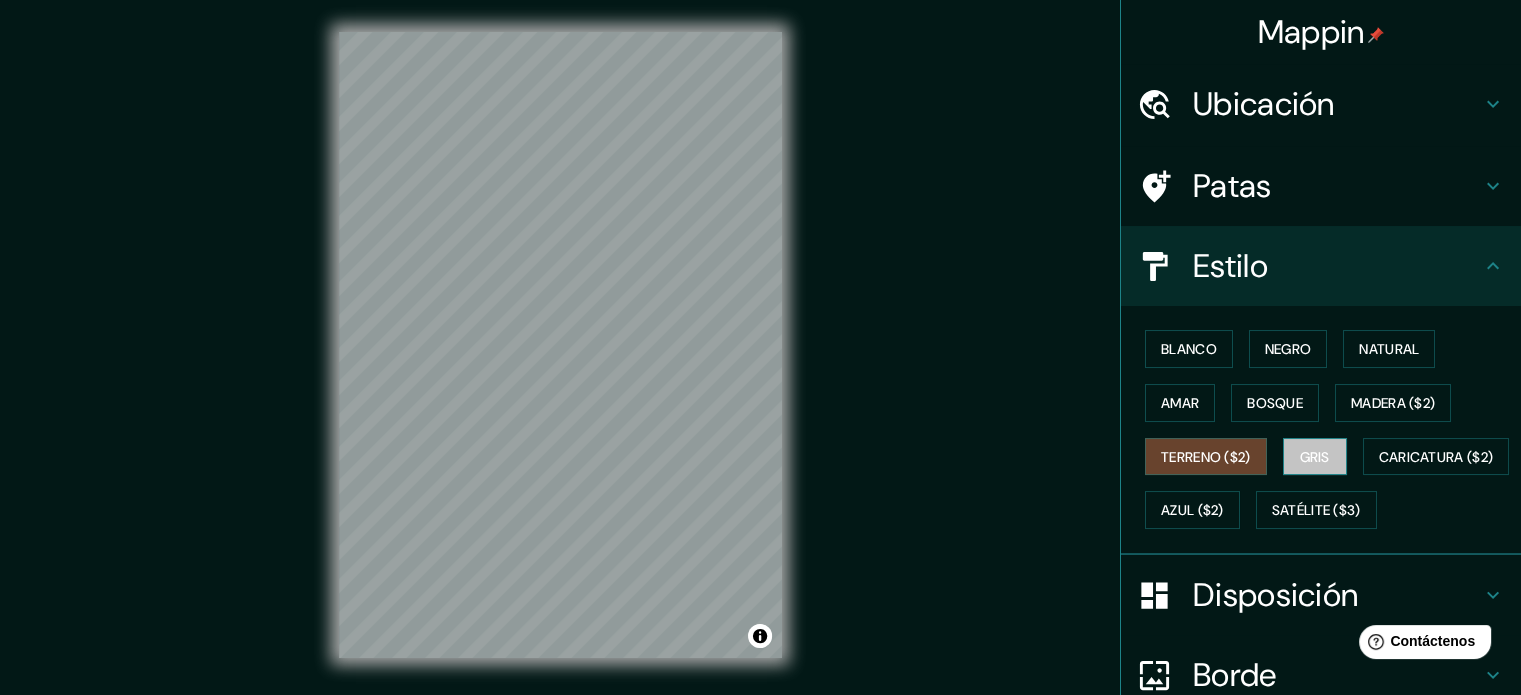 click on "Gris" at bounding box center [1315, 457] 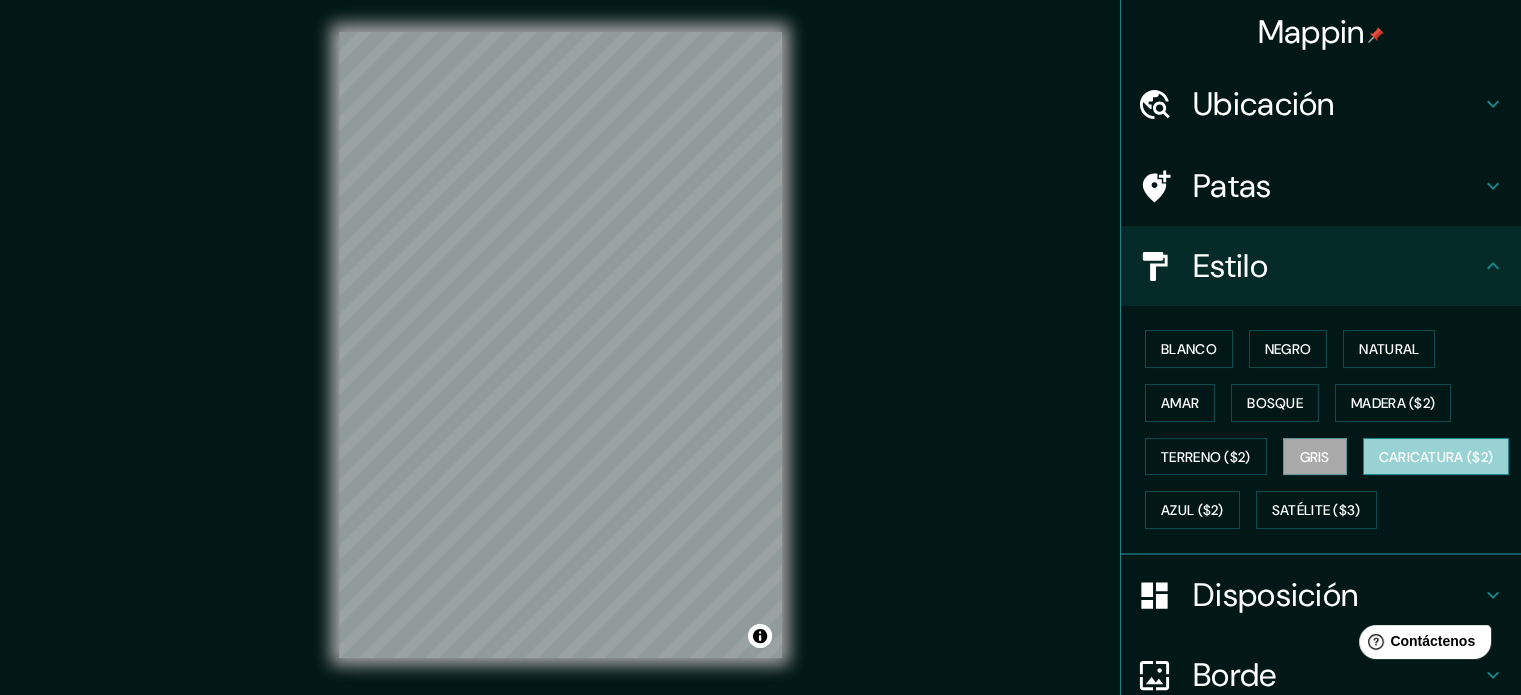 click on "Caricatura ($2)" at bounding box center (1436, 457) 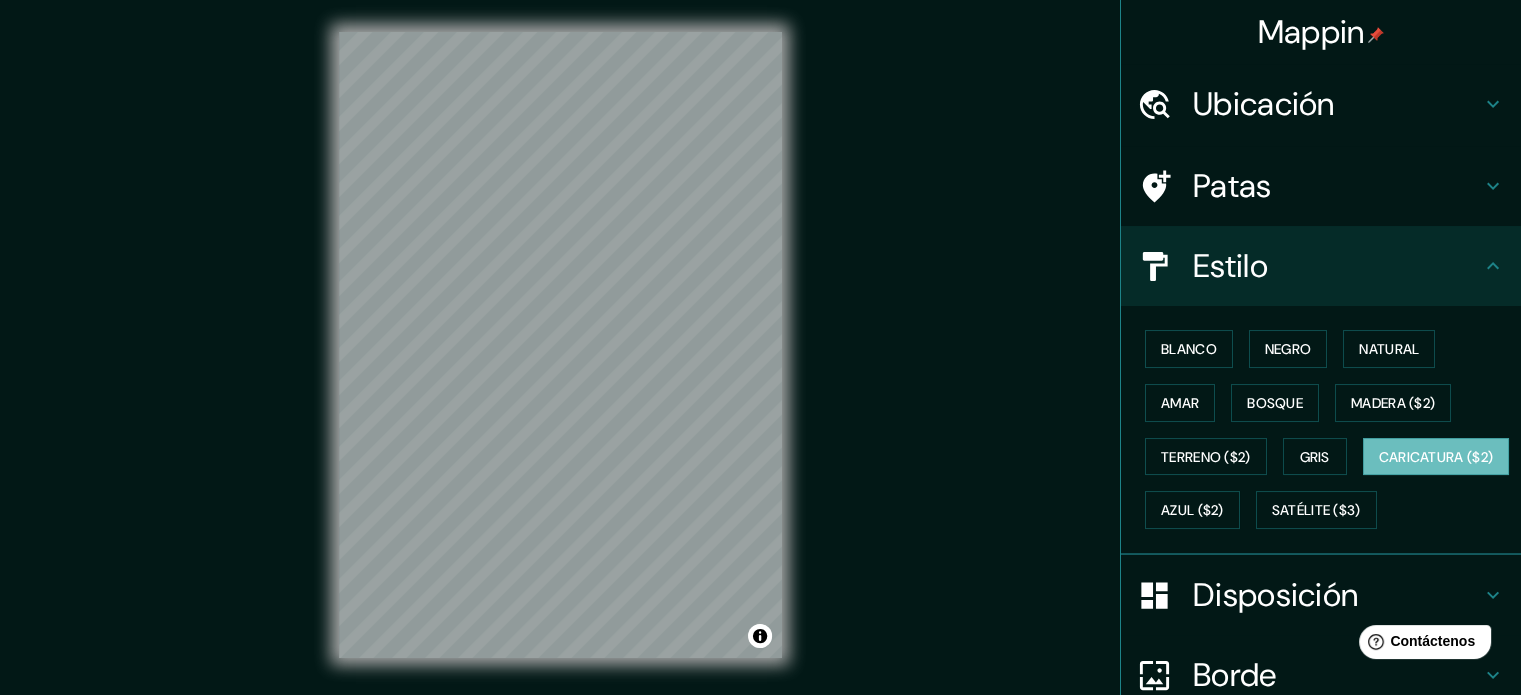 click on "Mappin Ubicación [CITY], [STATE], [COUNTRY] Patas Estilo Blanco Negro Natural Amar Bosque Madera ($2) Terreno ($2) Gris Caricatura ($2) Azul ($2) Satélite ($3) Disposición Borde Elige un borde.  Consejo  : puedes opacar las capas del marco para crear efectos geniales. Ninguno Simple Transparente Elegante Tamaño A4 single Crea tu mapa © Mapbox   © OpenStreetMap   Improve this map Si tiene algún problema, sugerencia o inquietud, envíe un correo electrónico a  help@mappin.pro  .   . . Original text Rate this translation Your feedback will be used to help improve Google Translate" at bounding box center [760, 347] 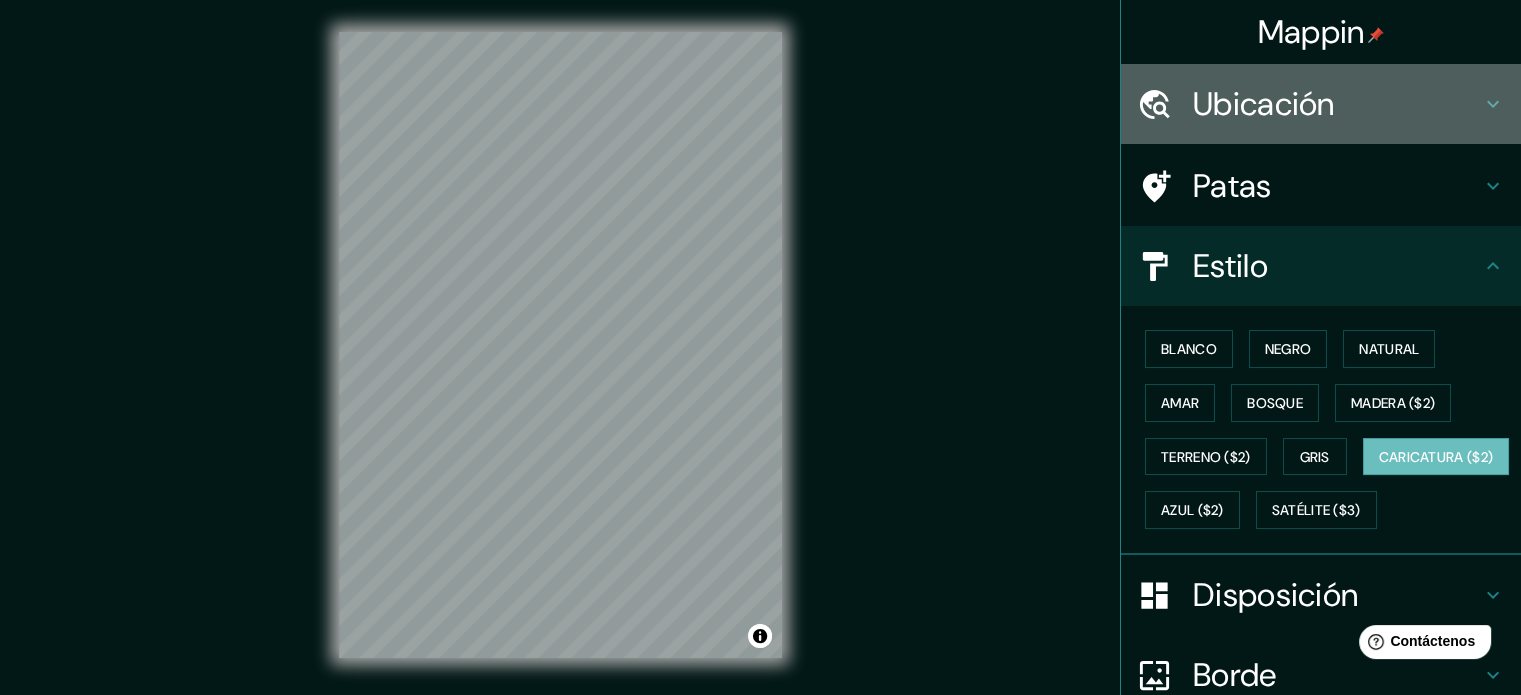 click on "Ubicación" at bounding box center (1337, 104) 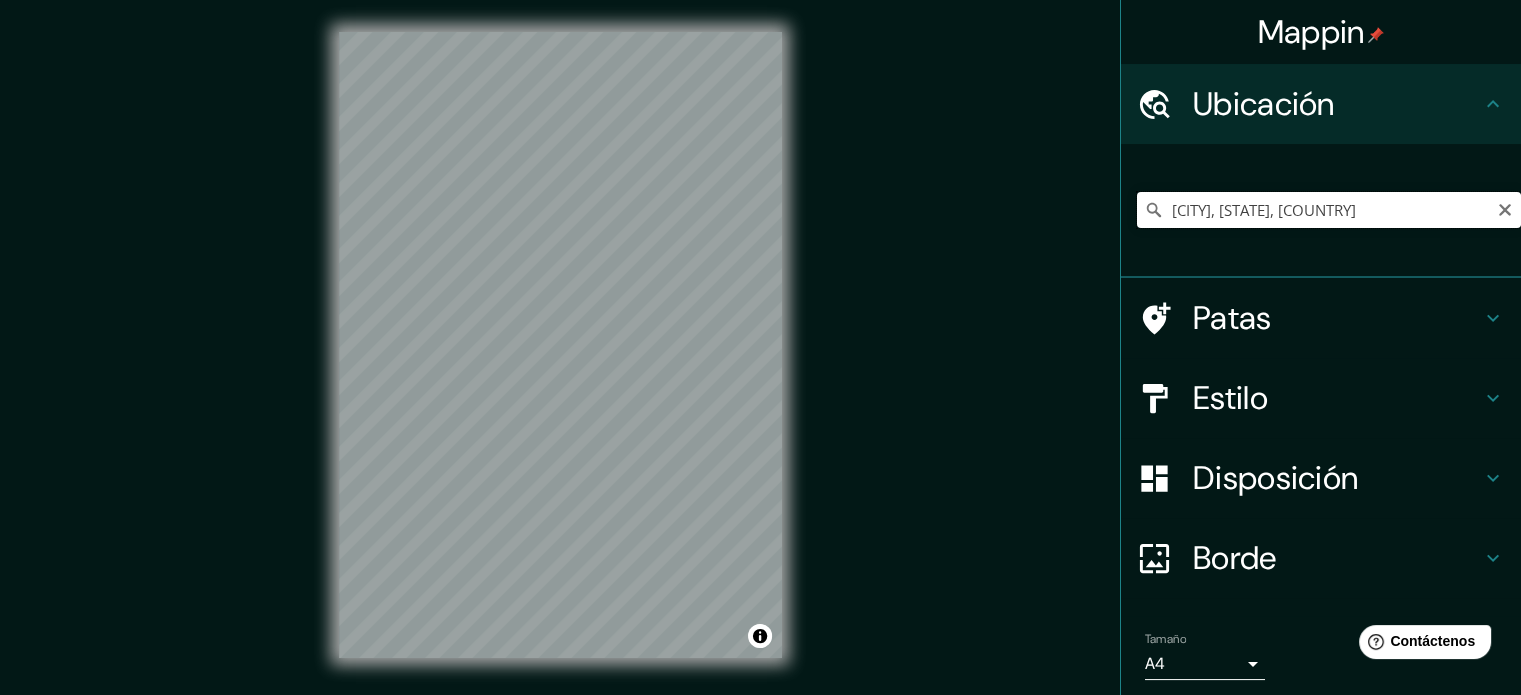 click on "[CITY], [STATE], [COUNTRY]" at bounding box center [1329, 210] 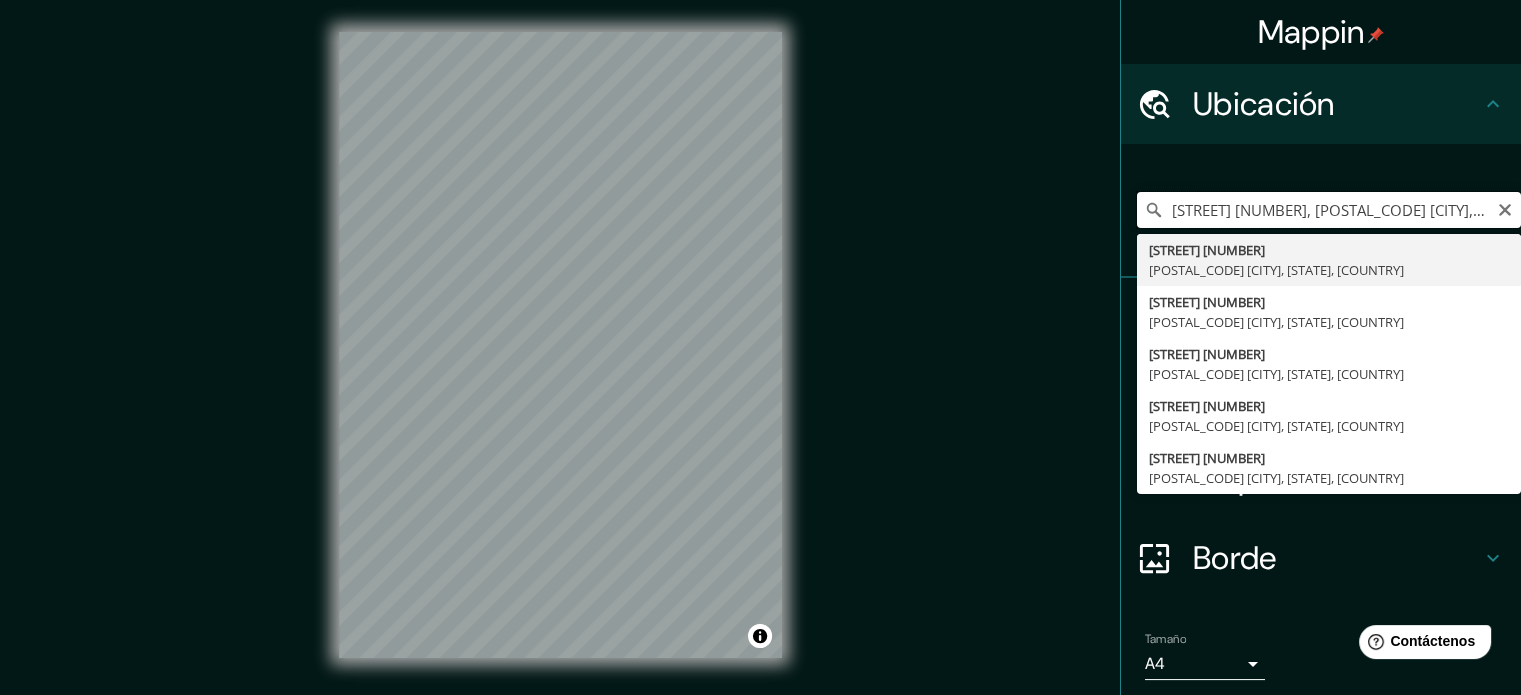 scroll, scrollTop: 0, scrollLeft: 0, axis: both 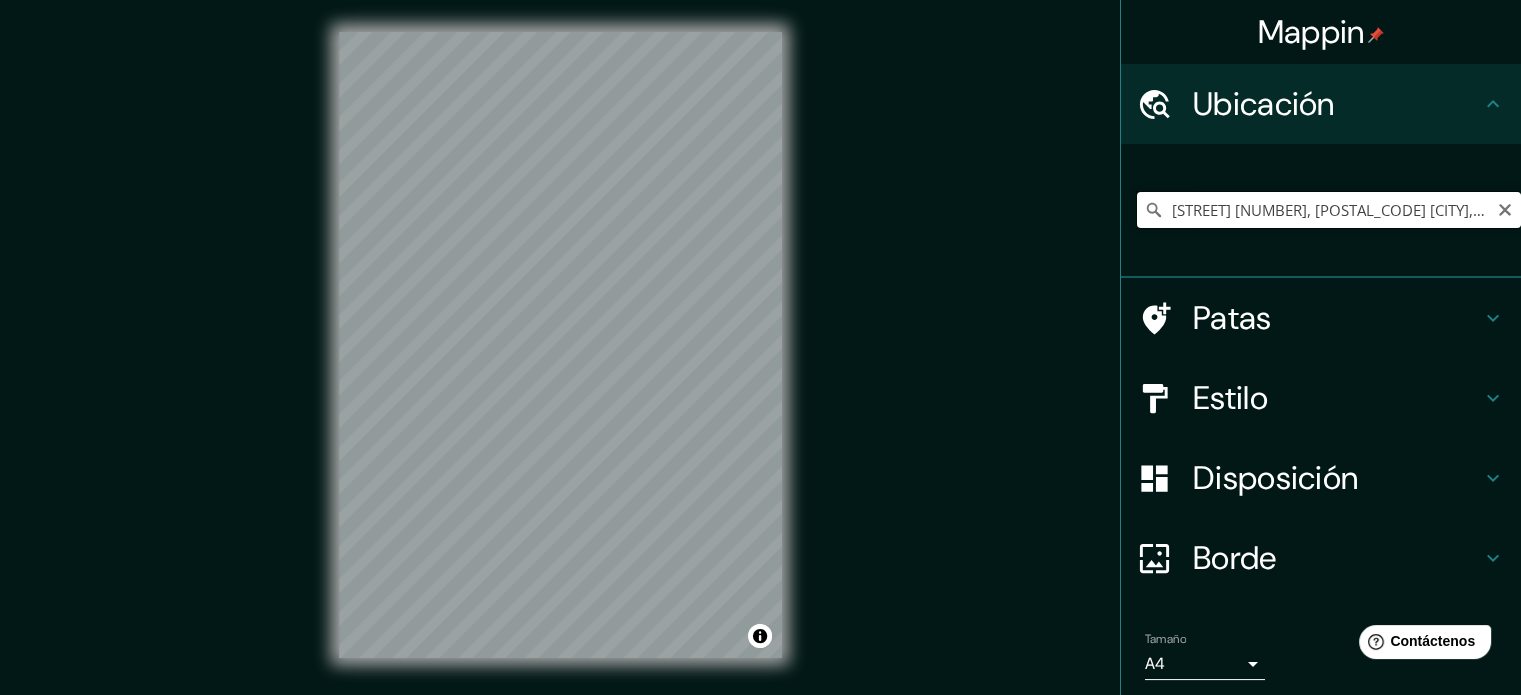 click on "[STREET] [NUMBER], [POSTAL_CODE] [CITY], [STATE], [COUNTRY]" at bounding box center [1329, 210] 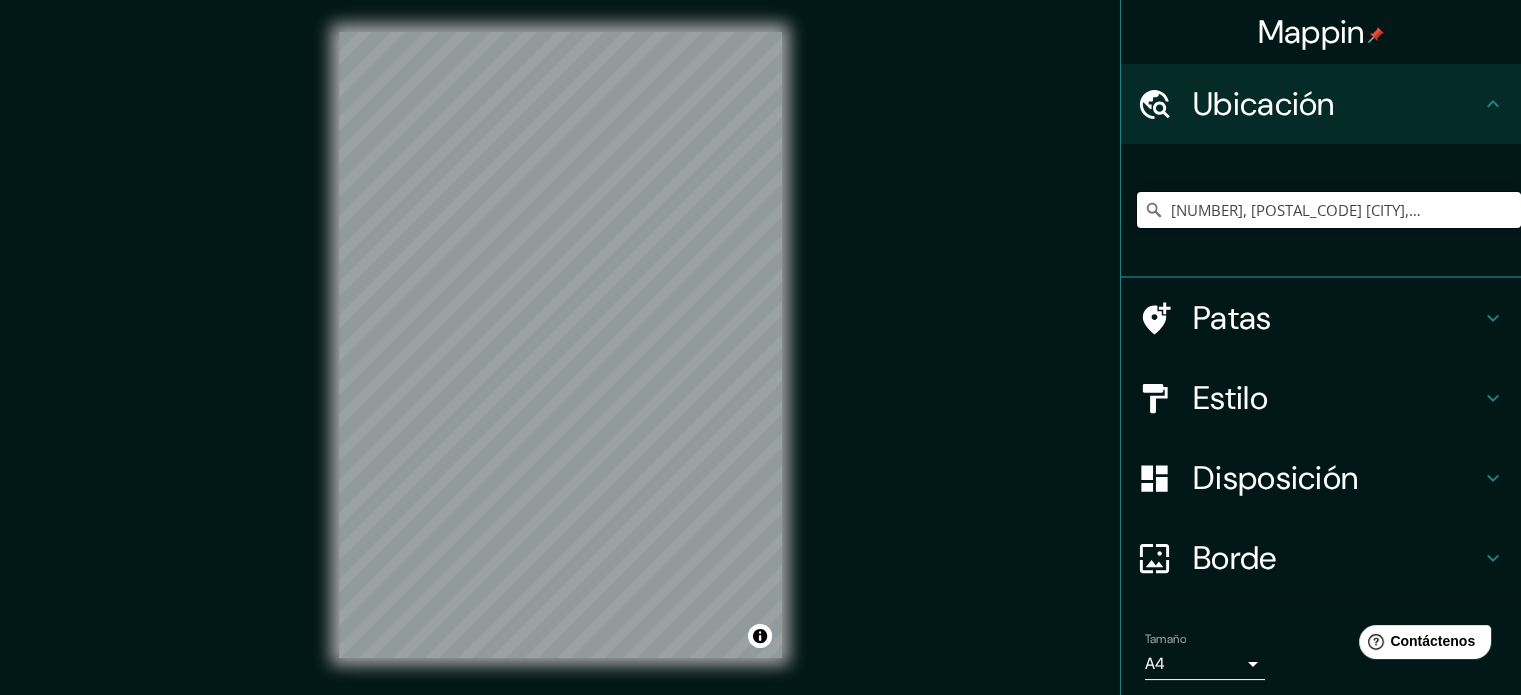 drag, startPoint x: 1332, startPoint y: 210, endPoint x: 1535, endPoint y: 216, distance: 203.08865 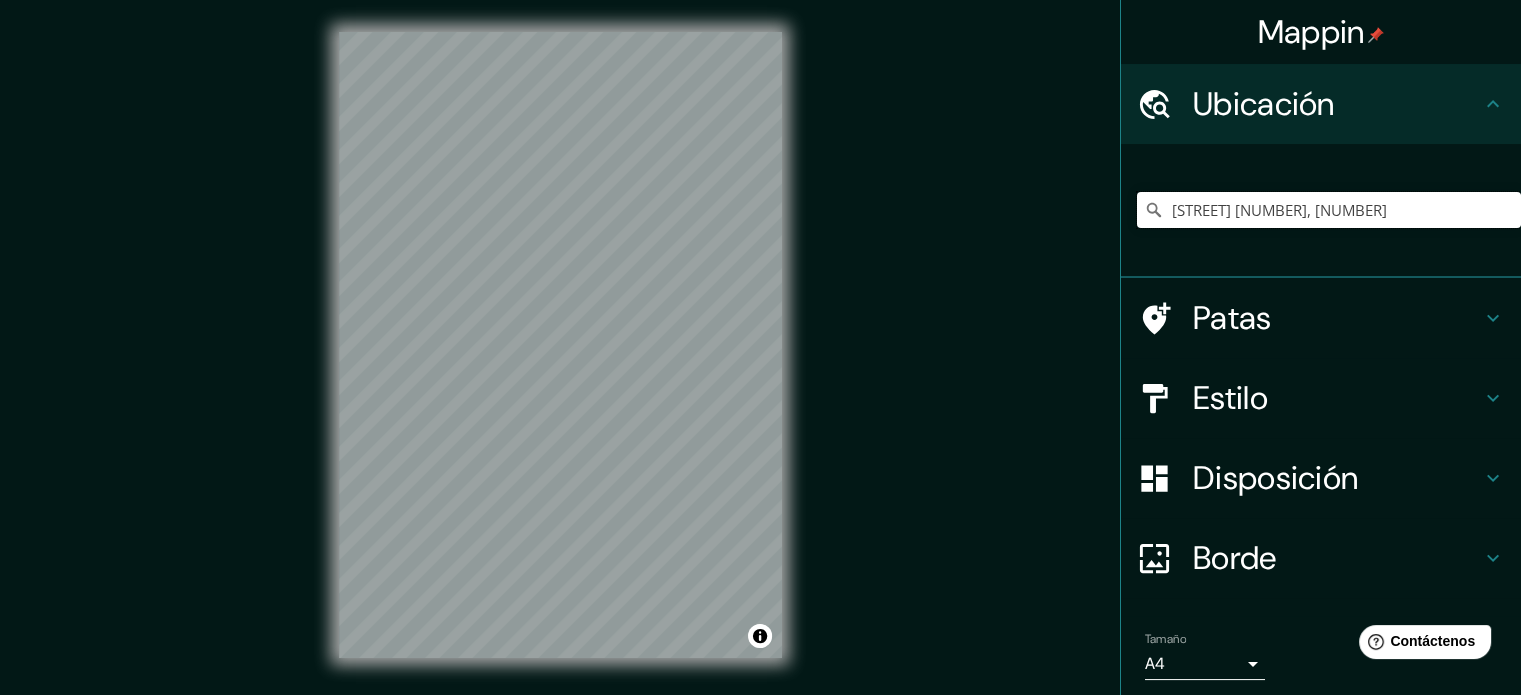 scroll, scrollTop: 0, scrollLeft: 0, axis: both 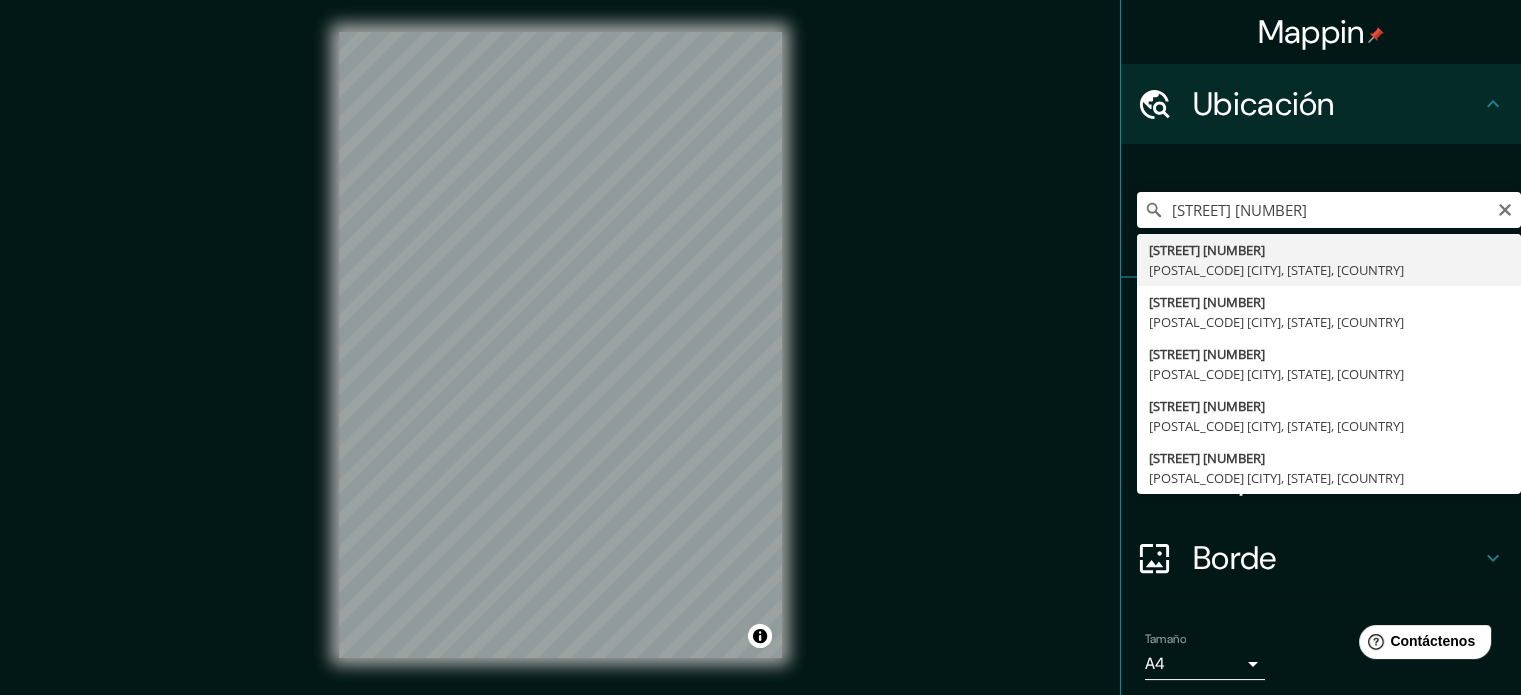 type on "[STREET] [NUMBER], [POSTAL_CODE] [CITY], [STATE], [COUNTRY]" 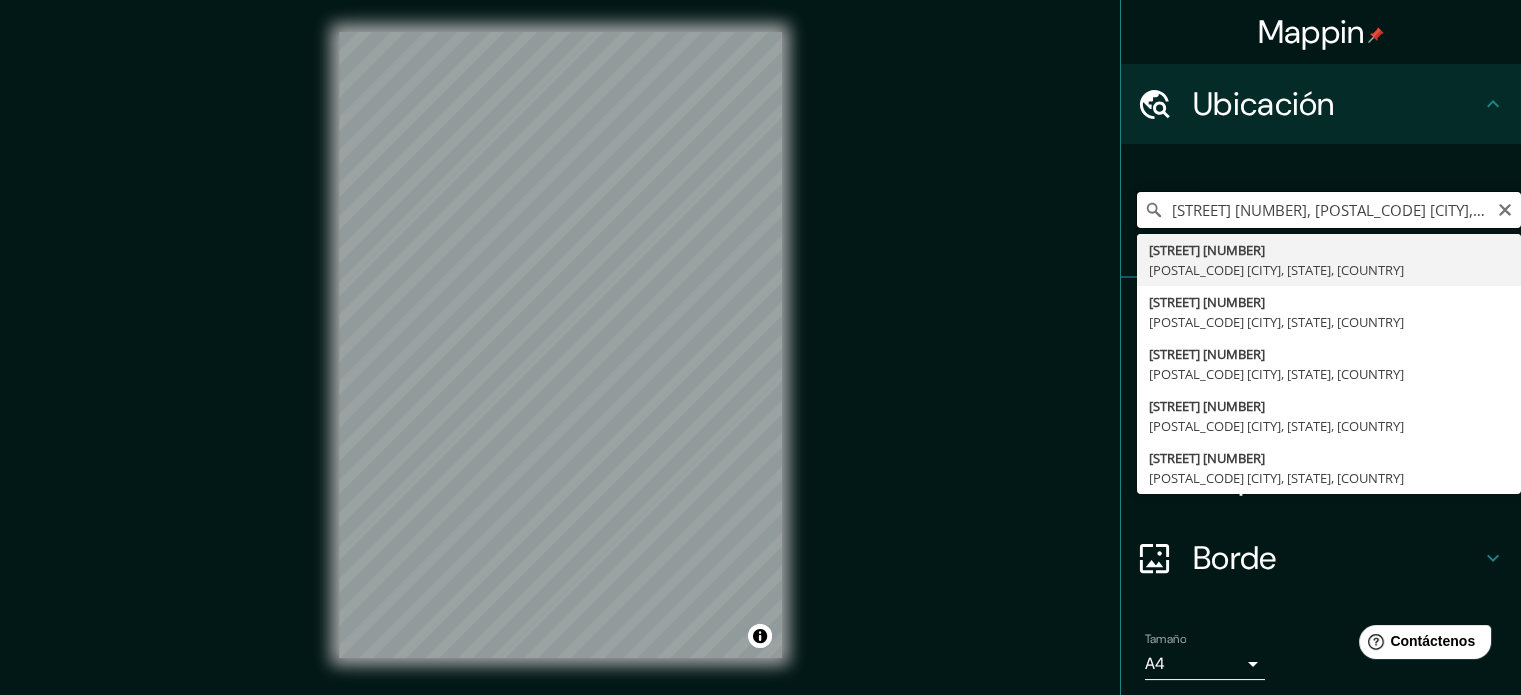 scroll, scrollTop: 0, scrollLeft: 0, axis: both 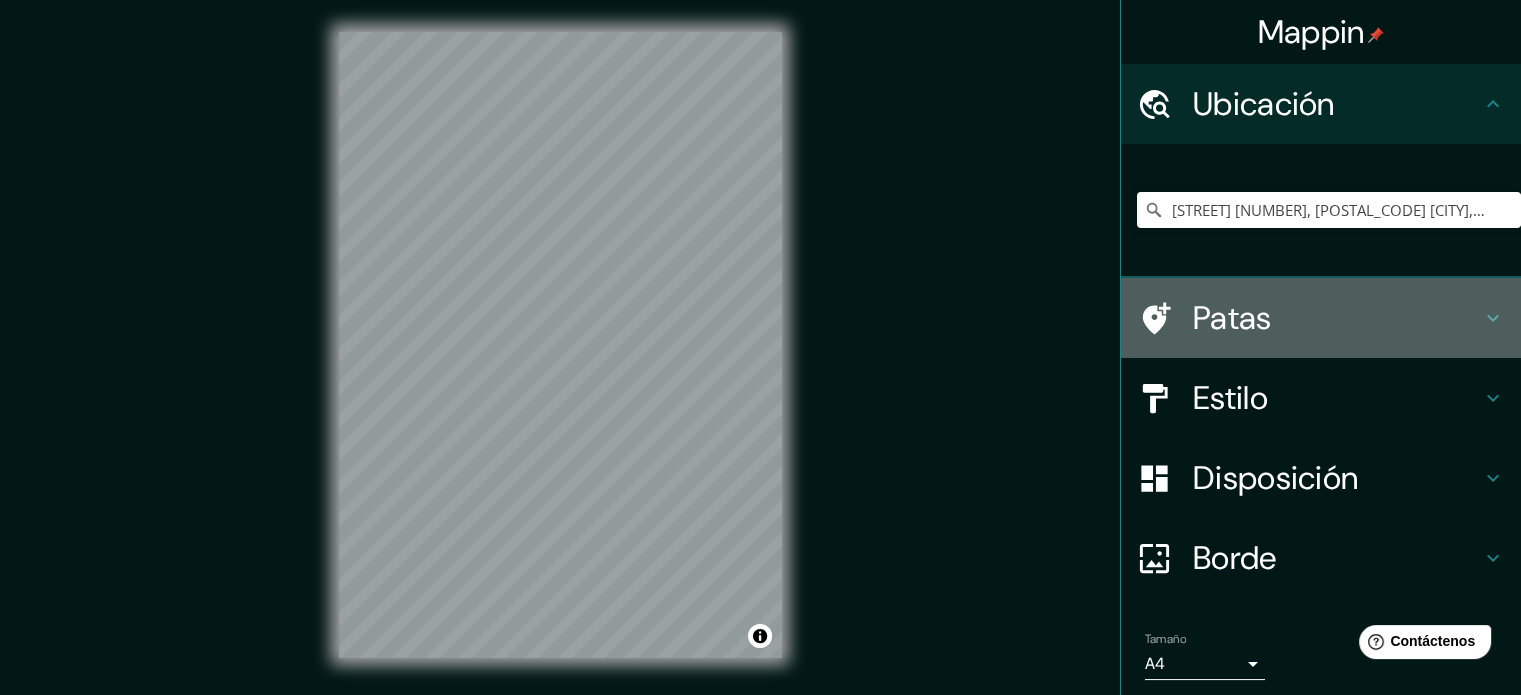 click on "Patas" at bounding box center [1321, 318] 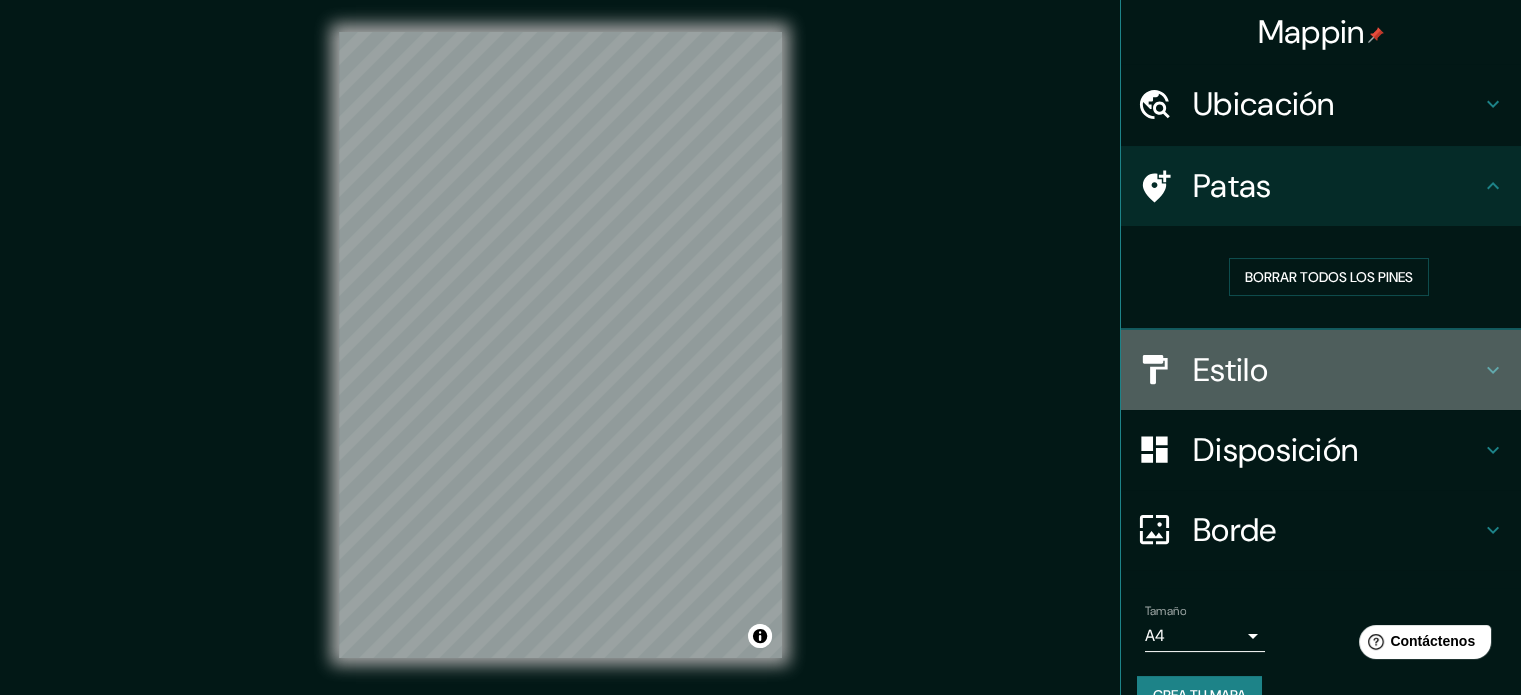 click on "Estilo" at bounding box center (1337, 370) 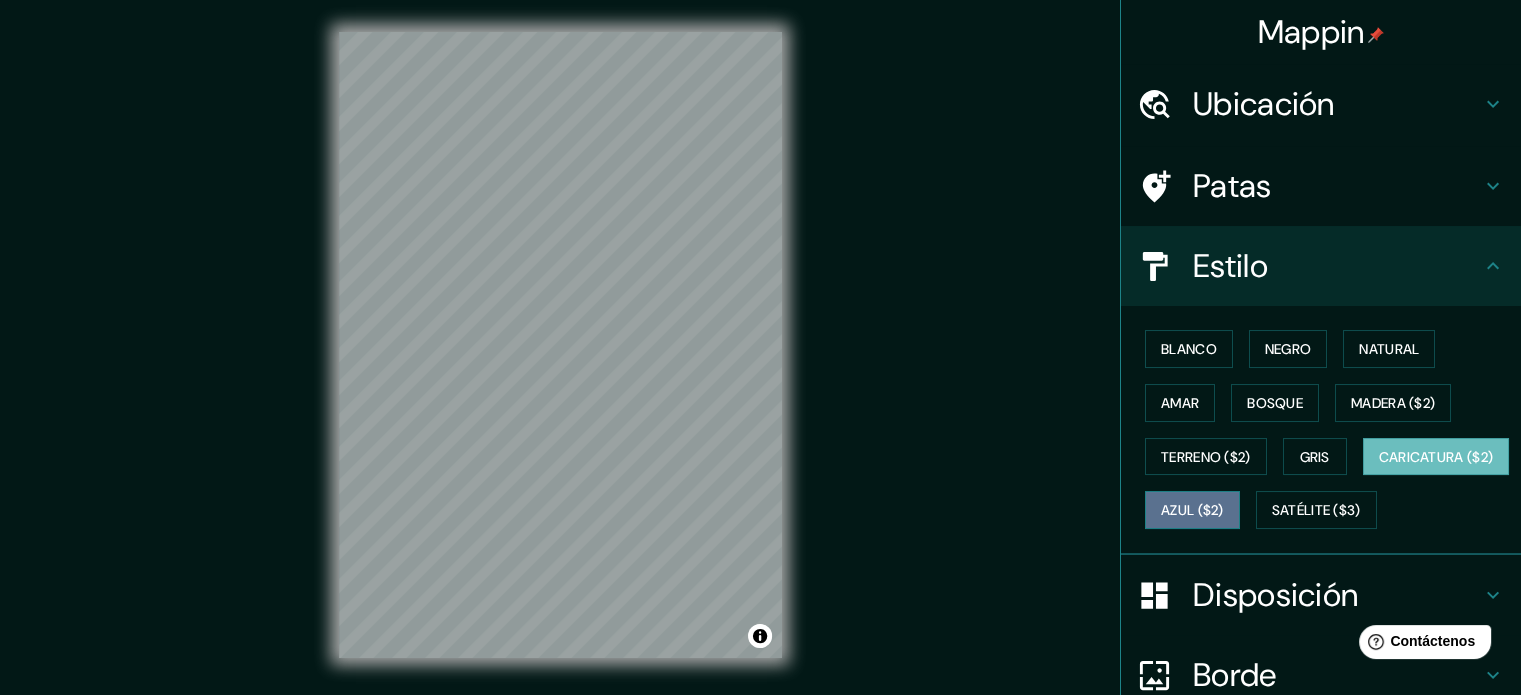 click on "Azul ($2)" at bounding box center (1192, 511) 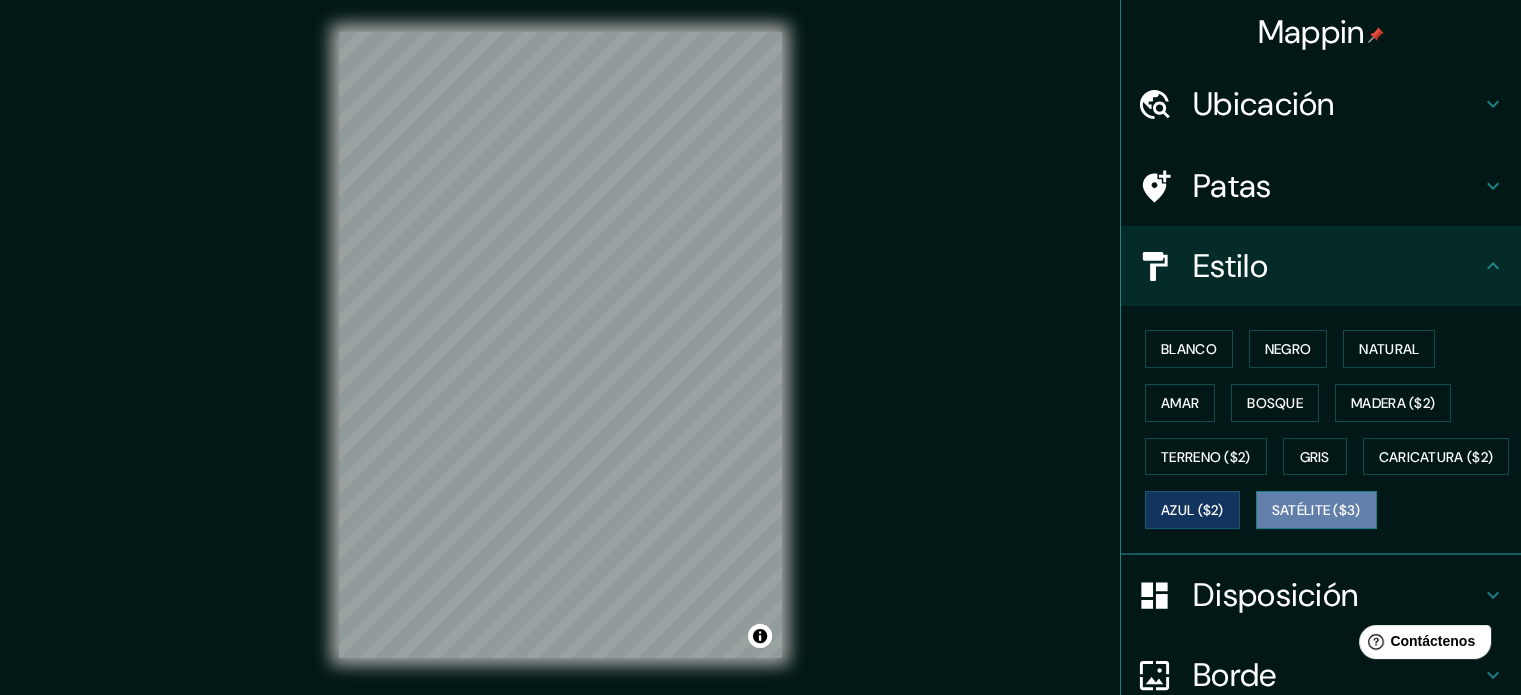 click on "Satélite ($3)" at bounding box center (1316, 511) 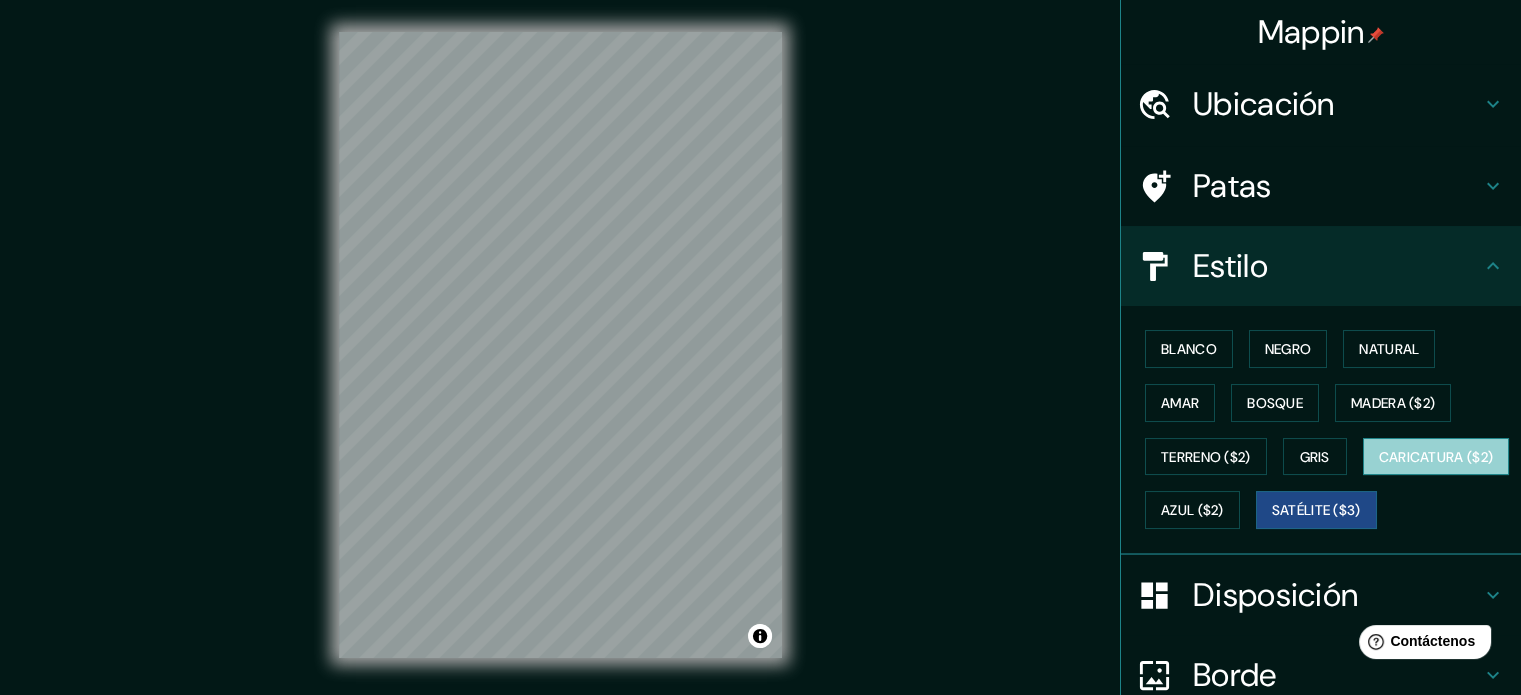 click on "Caricatura ($2)" at bounding box center [1436, 457] 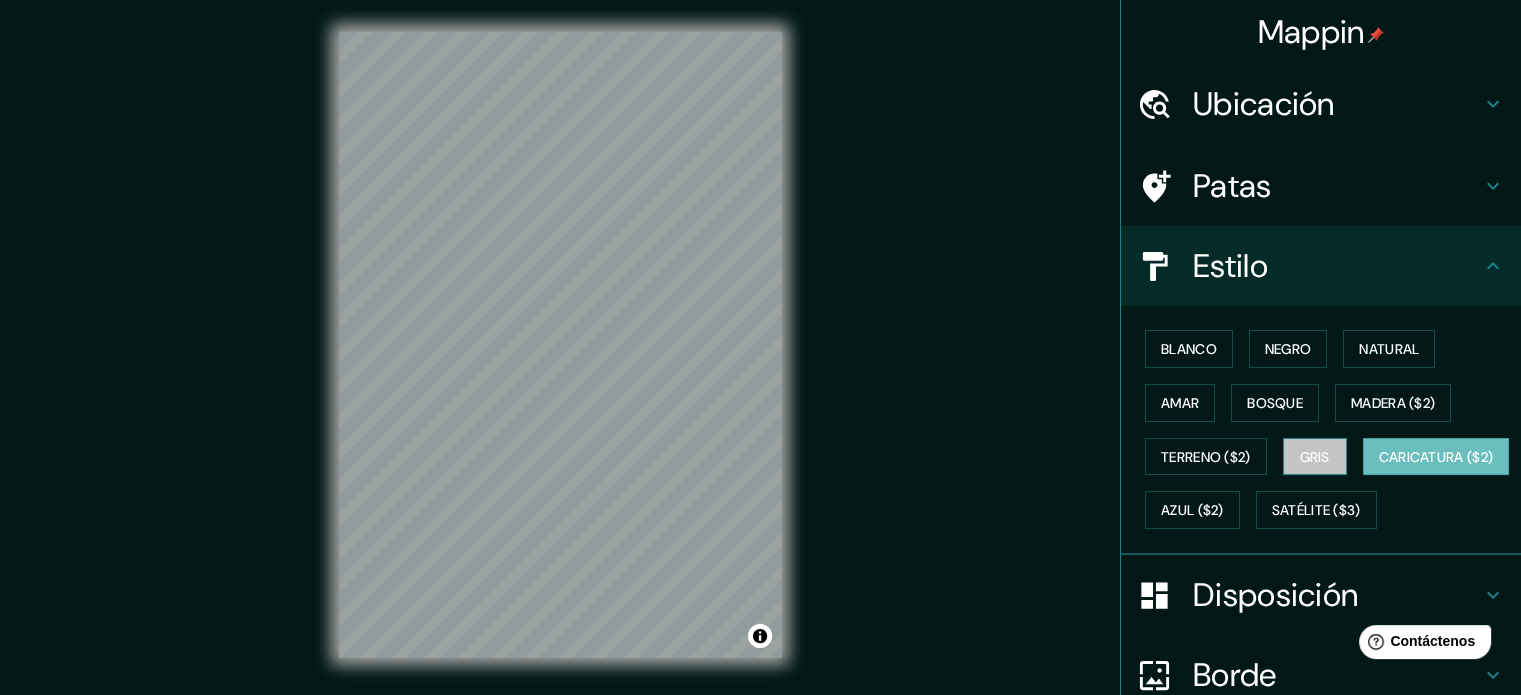 click on "Gris" at bounding box center [1315, 457] 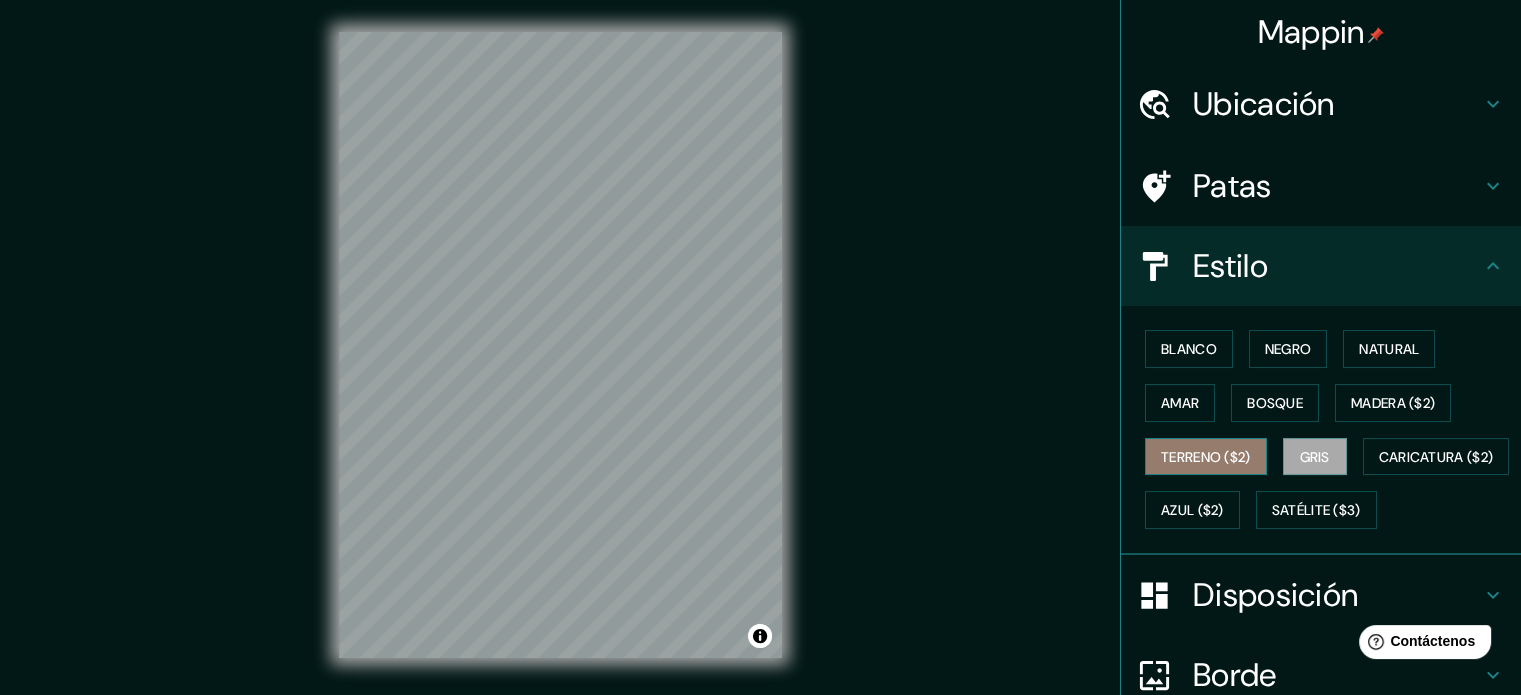 click on "Terreno ($2)" at bounding box center (1206, 457) 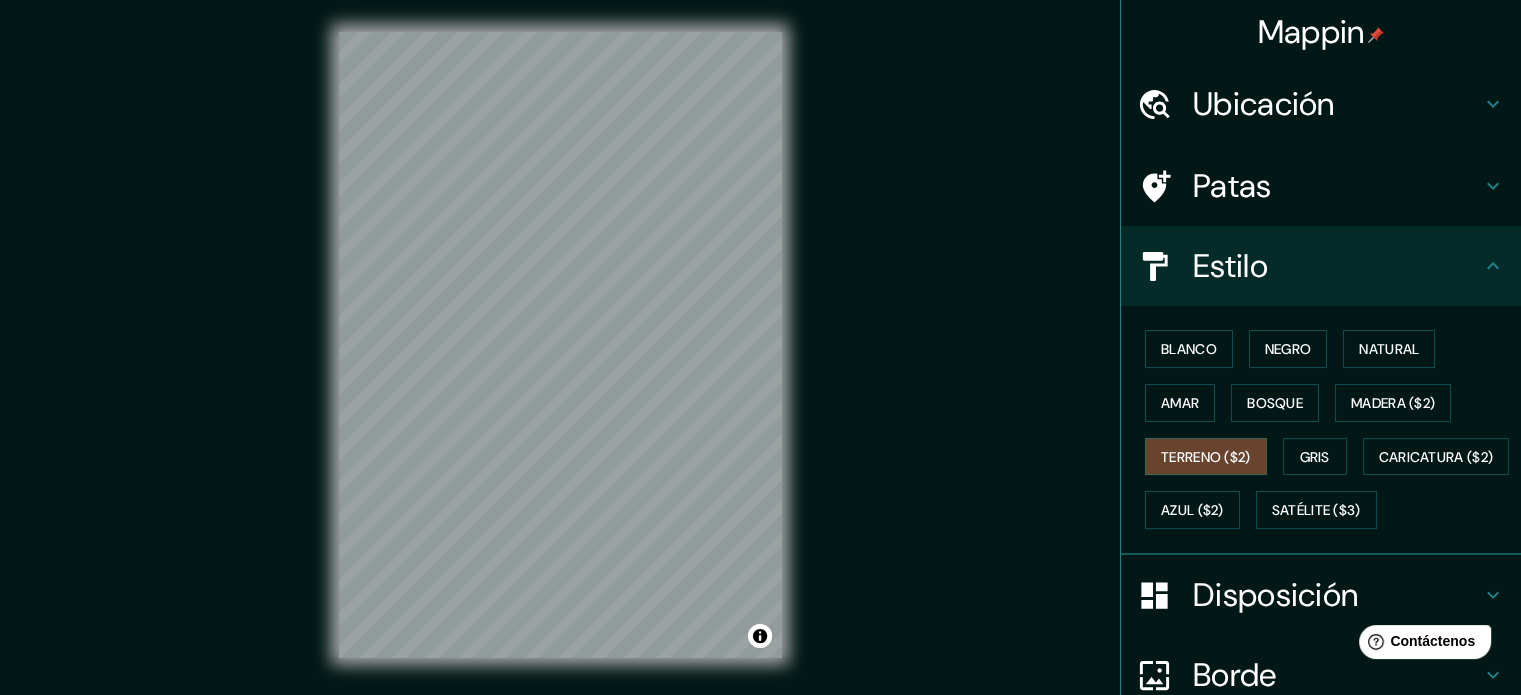 click on "Blanco Negro Natural Amar Bosque Madera ($2) Terreno ($2) Gris Caricatura ($2) Azul ($2) Satélite ($3)" at bounding box center [1329, 429] 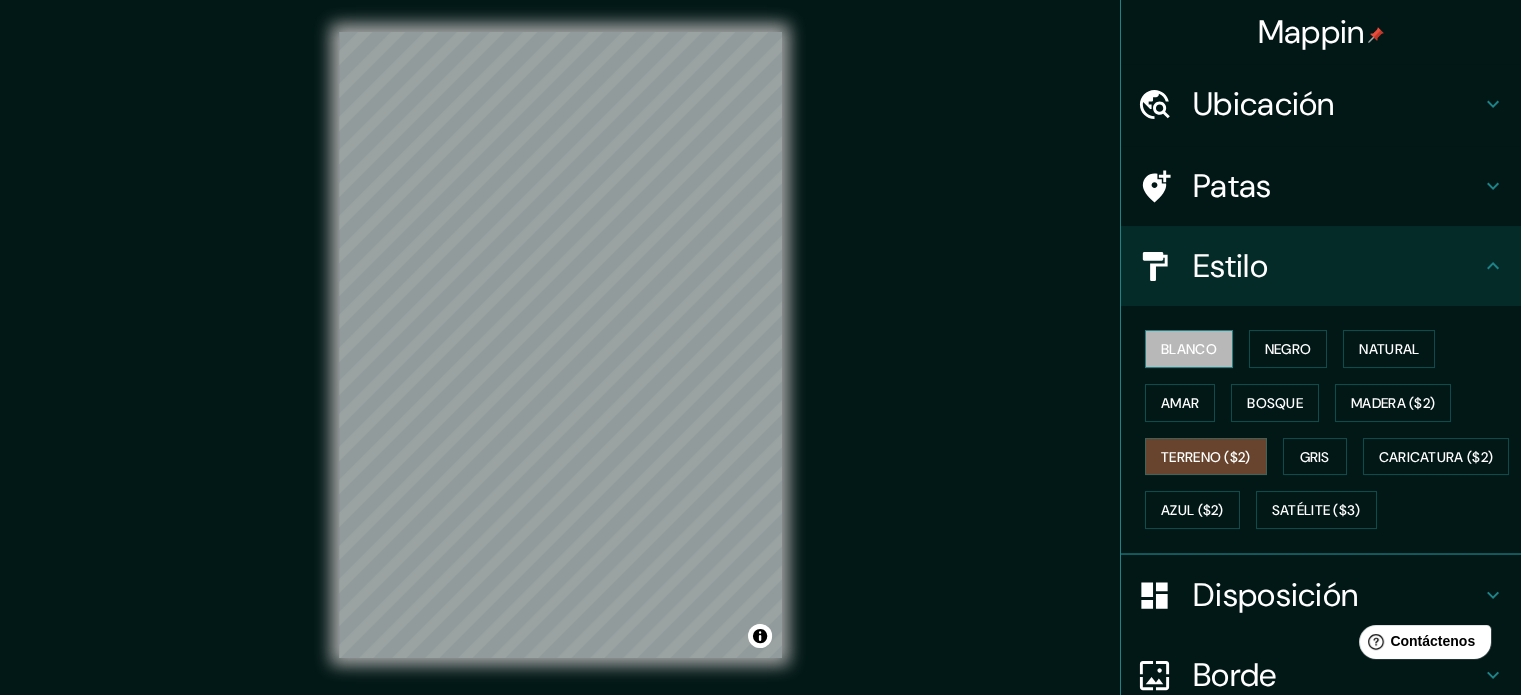 click on "Blanco" at bounding box center (1189, 349) 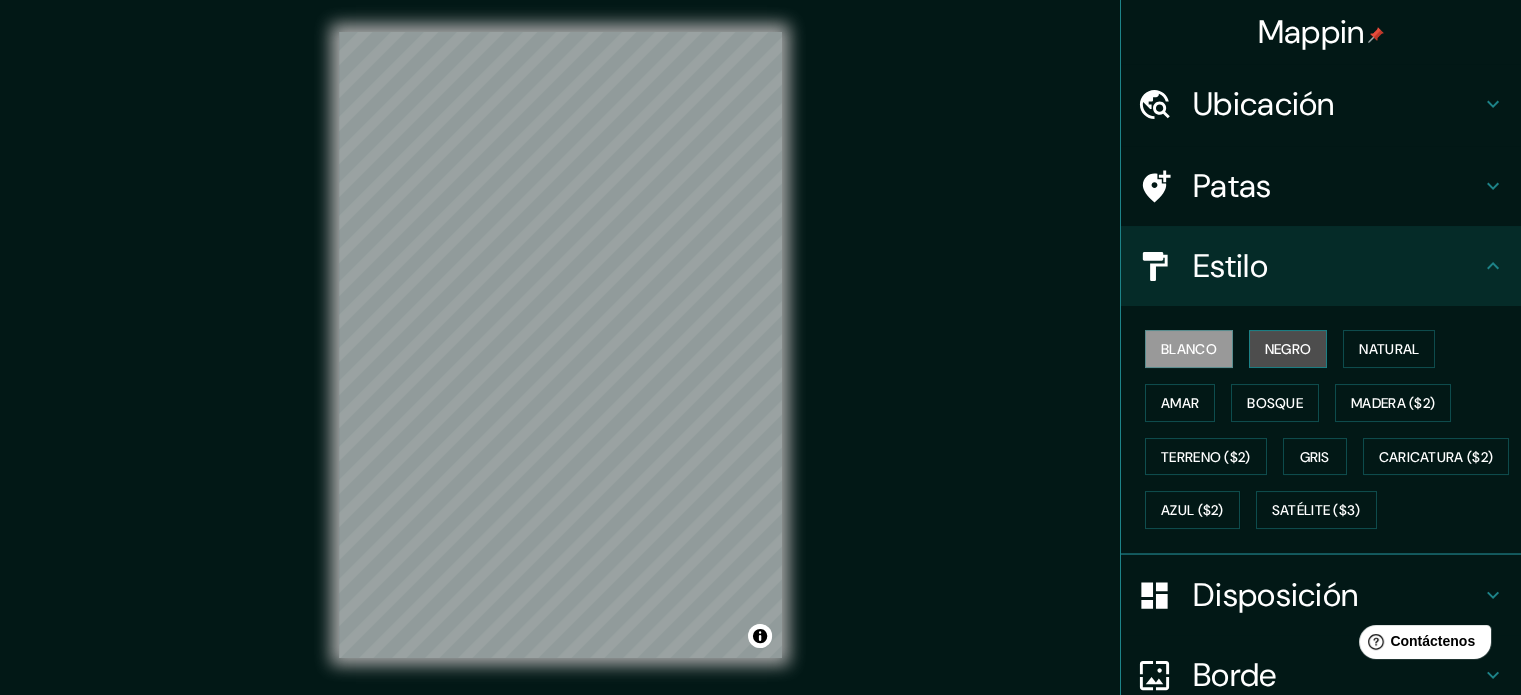 click on "Negro" at bounding box center [1288, 349] 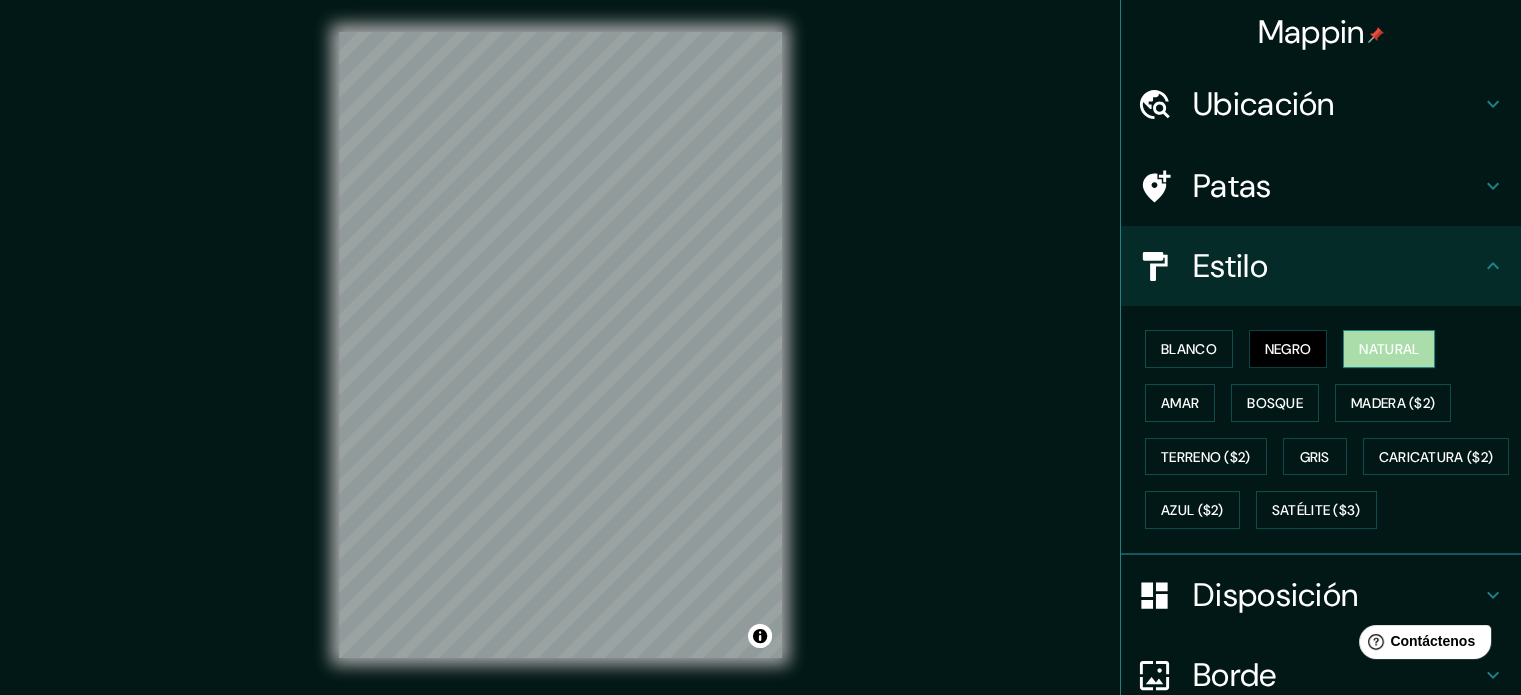 click on "Natural" at bounding box center (1389, 349) 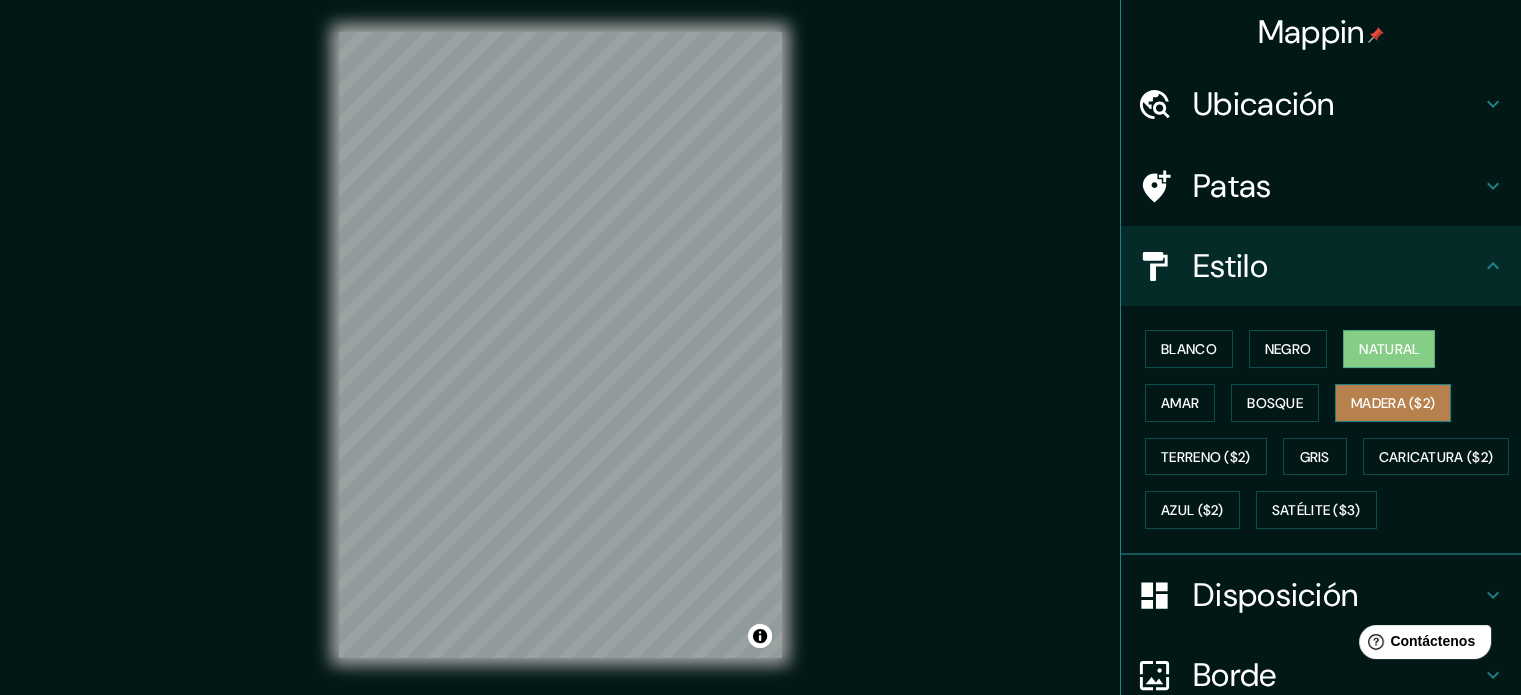 click on "Madera ($2)" at bounding box center [1393, 403] 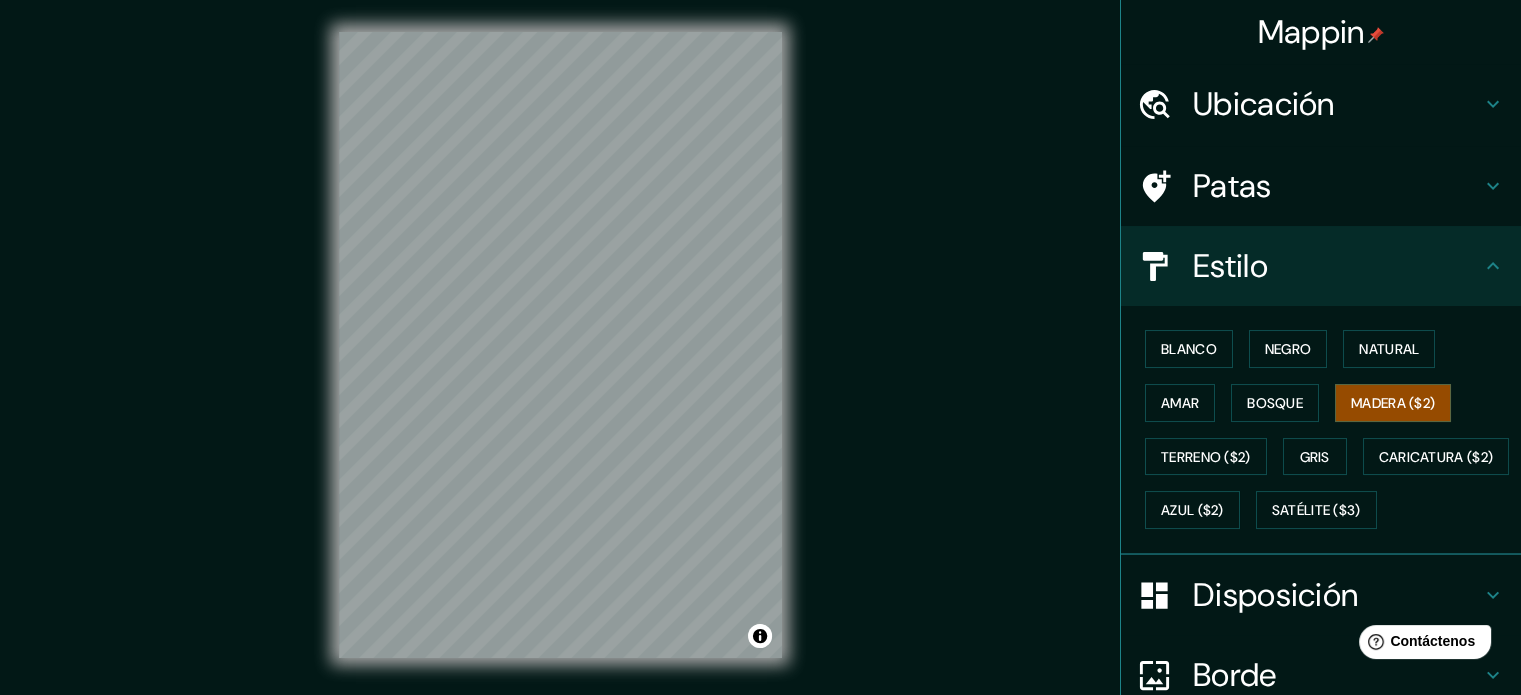 click on "Mappin Ubicación [STREET] [NUMBER], [POSTAL_CODE] [CITY], [STATE], [COUNTRY] Patas Estilo Blanco Negro Natural Amar Bosque Madera ($2) Terreno ($2) Gris Caricatura ($2) Azul ($2) Satélite ($3) Disposición Borde Elige un borde.  Consejo  : puedes opacar las capas del marco para crear efectos geniales. Ninguno Simple Transparente Elegante Tamaño A4 single Crea tu mapa © Mapbox   © OpenStreetMap   Improve this map Si tiene algún problema, sugerencia o inquietud, envíe un correo electrónico a  help@mappin.pro  .   . ." at bounding box center [760, 361] 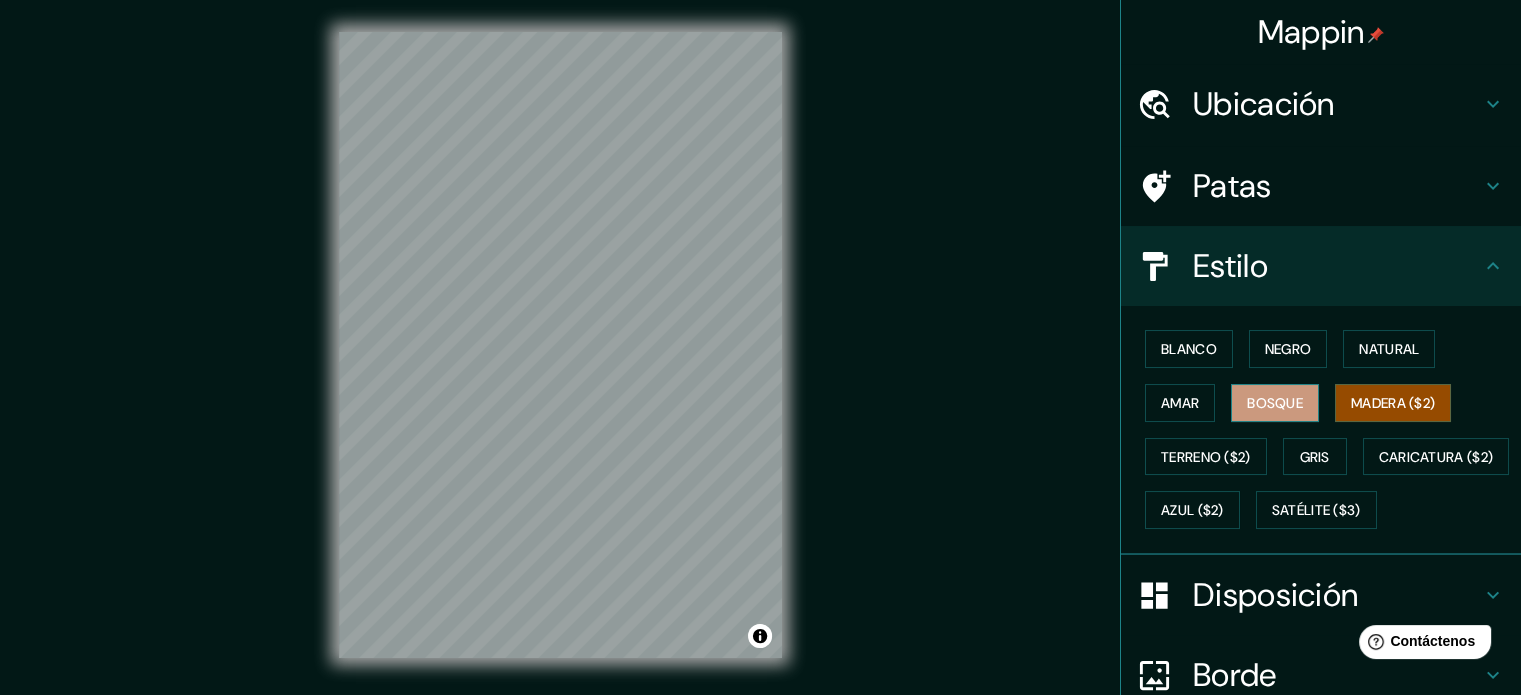 click on "Bosque" at bounding box center (1275, 403) 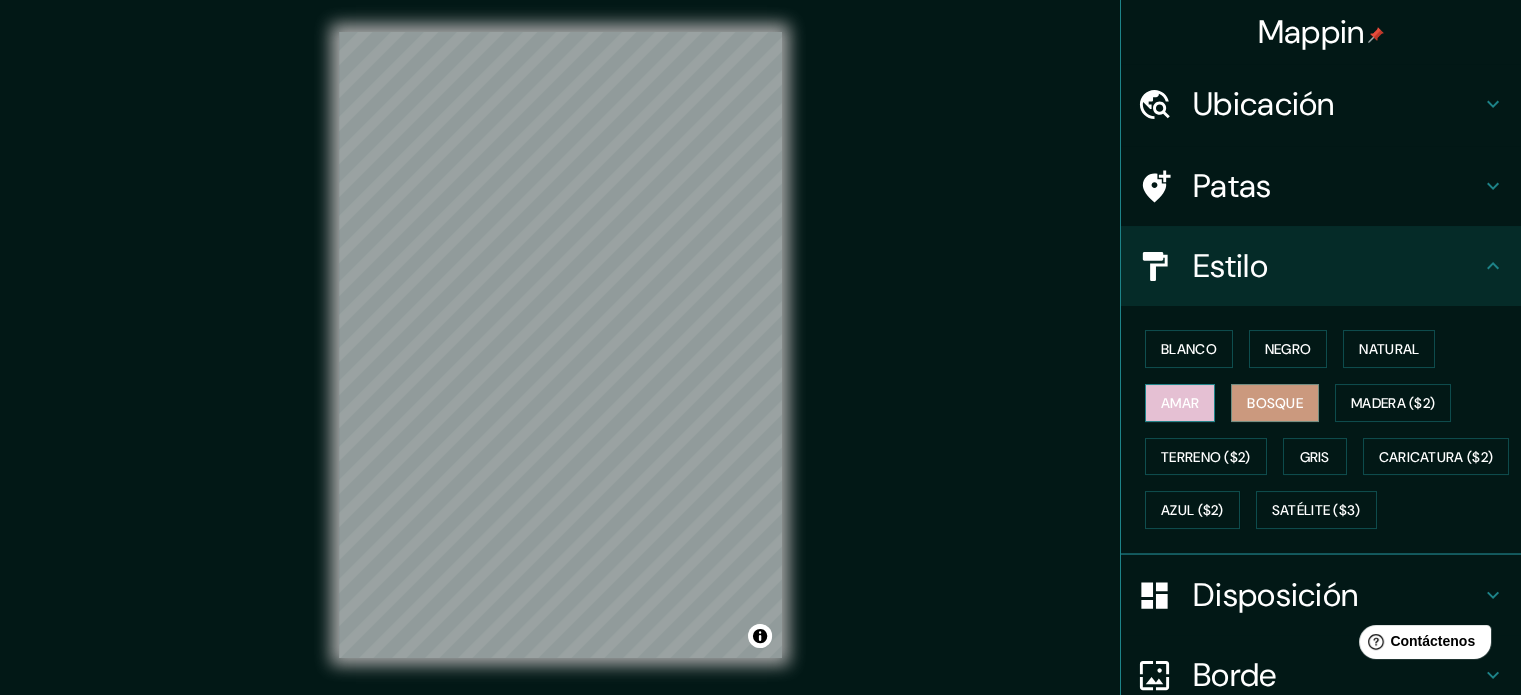 click on "Amar" at bounding box center (1180, 403) 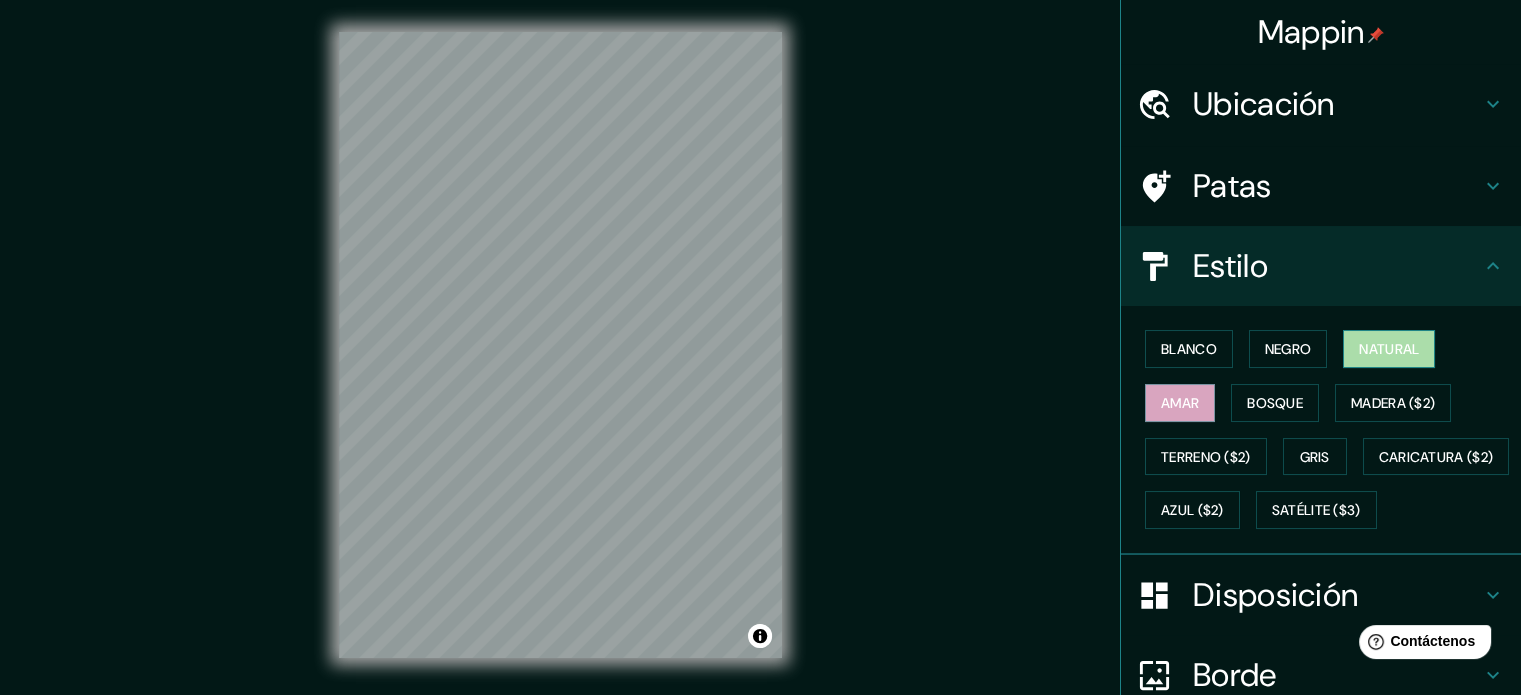click on "Natural" at bounding box center [1389, 349] 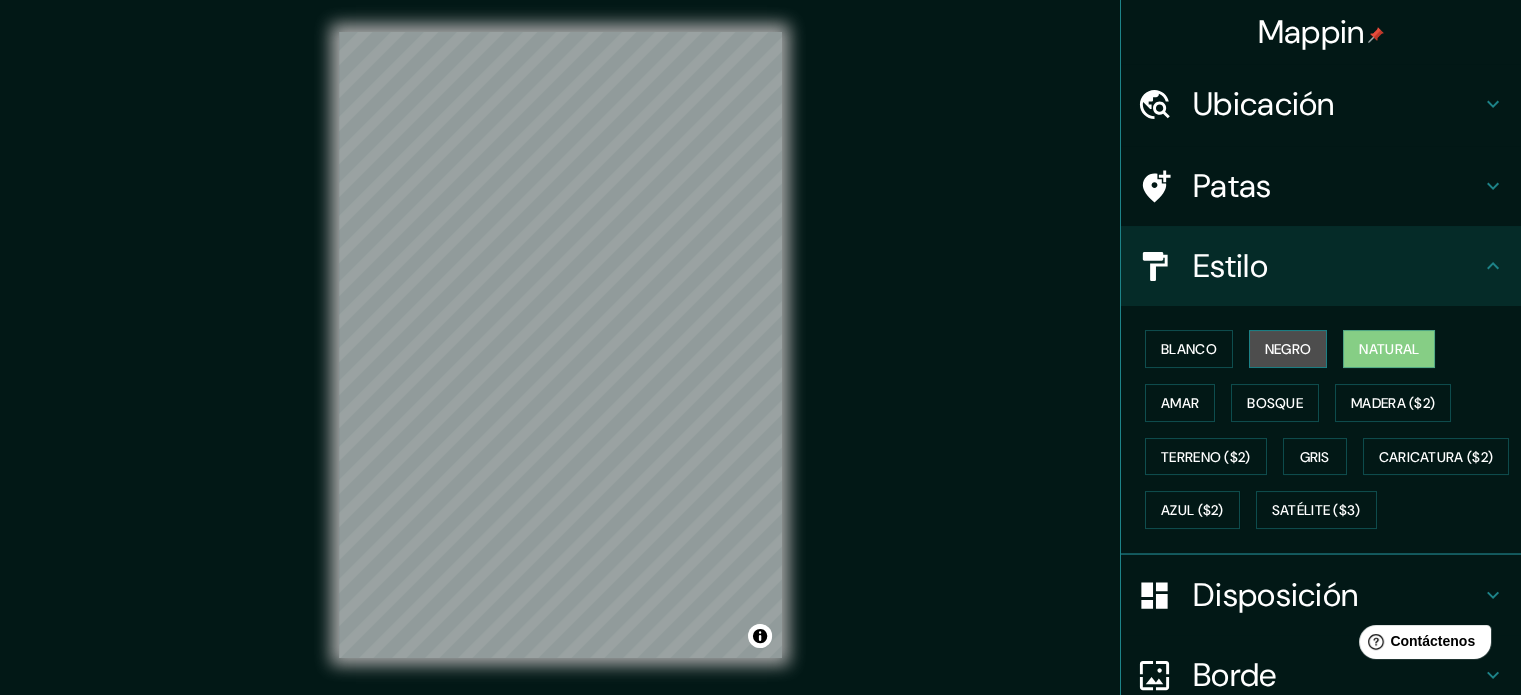 click on "Negro" at bounding box center [1288, 349] 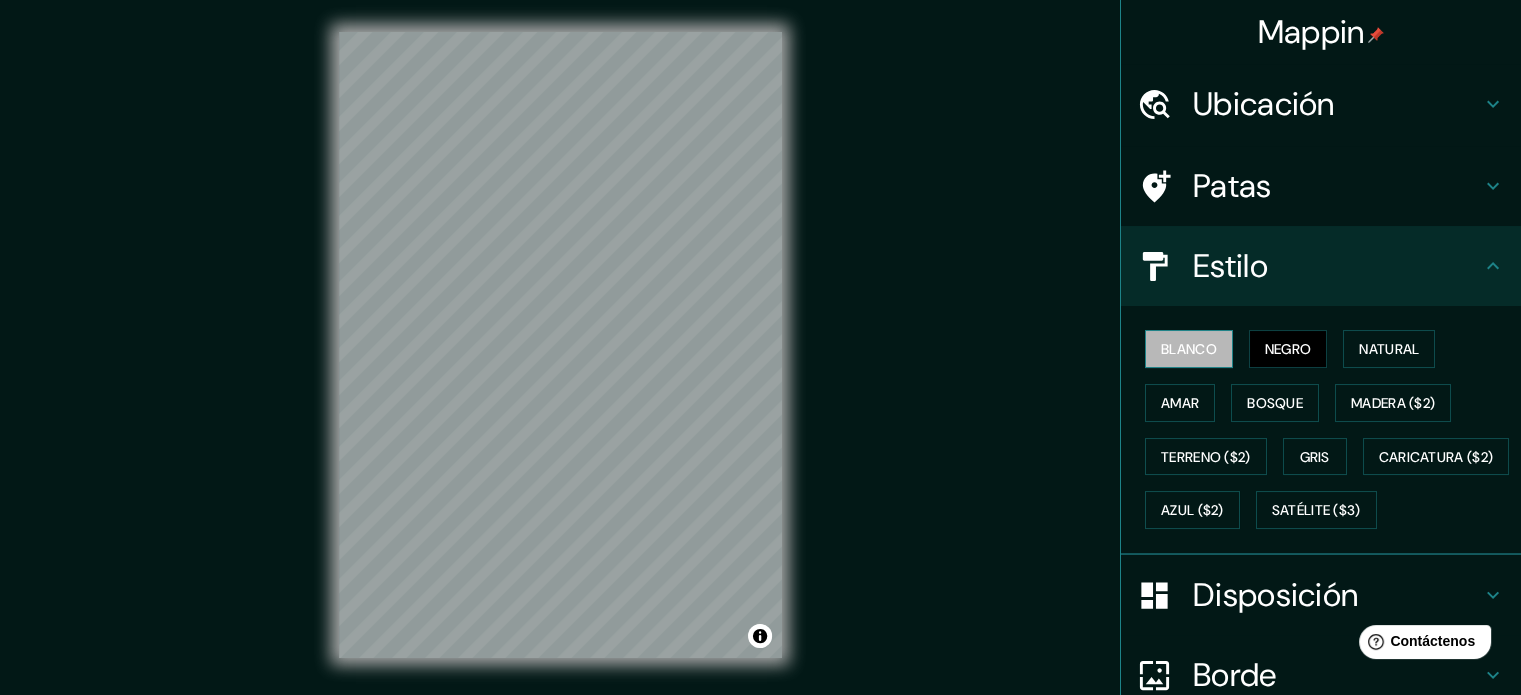 click on "Blanco" at bounding box center [1189, 349] 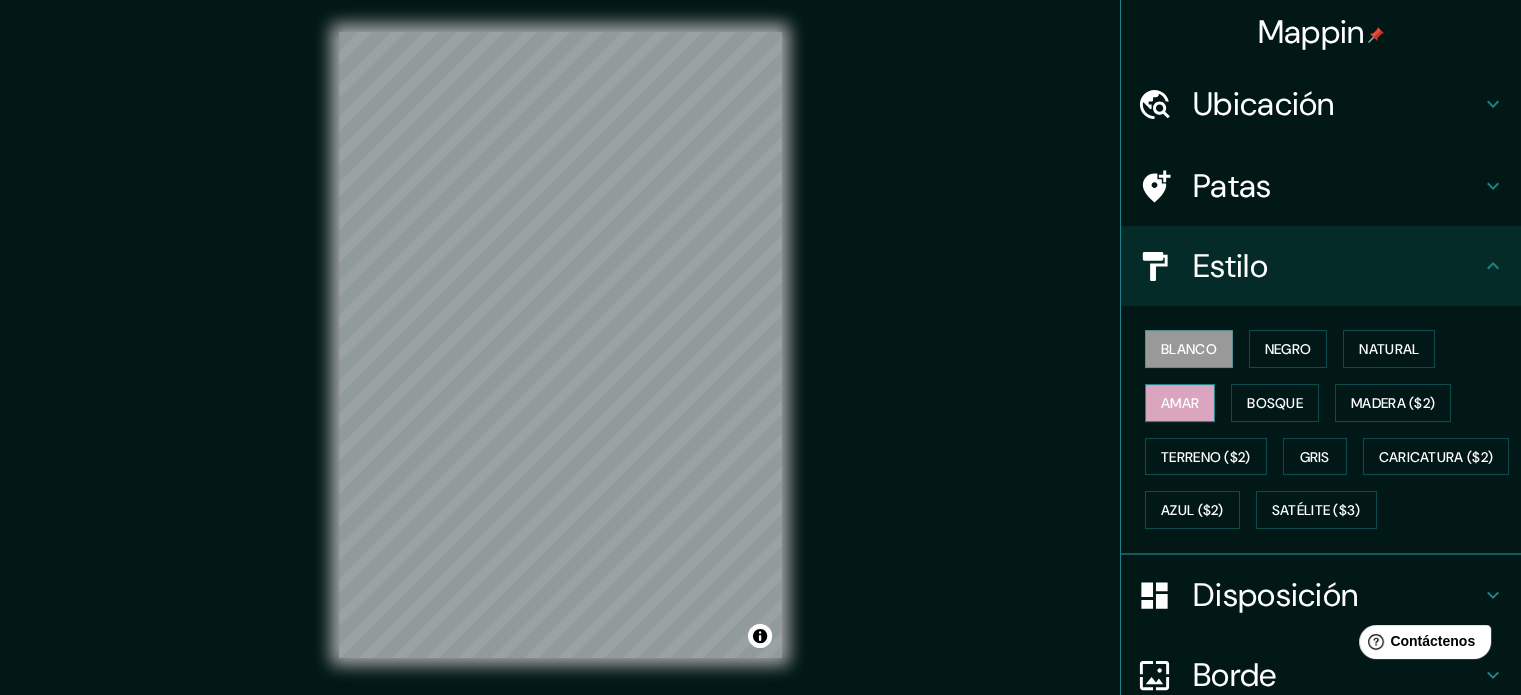 click on "Amar" at bounding box center [1180, 403] 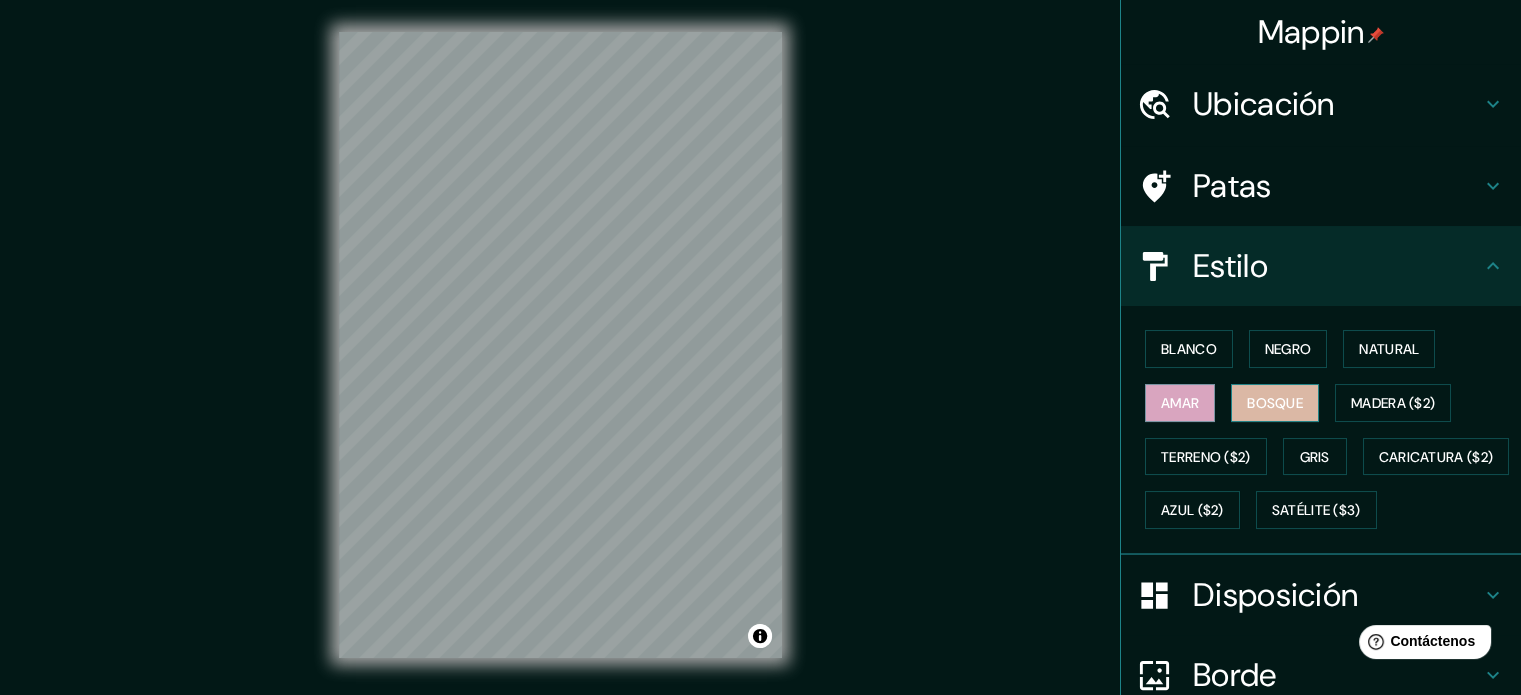 click on "Bosque" at bounding box center [1275, 403] 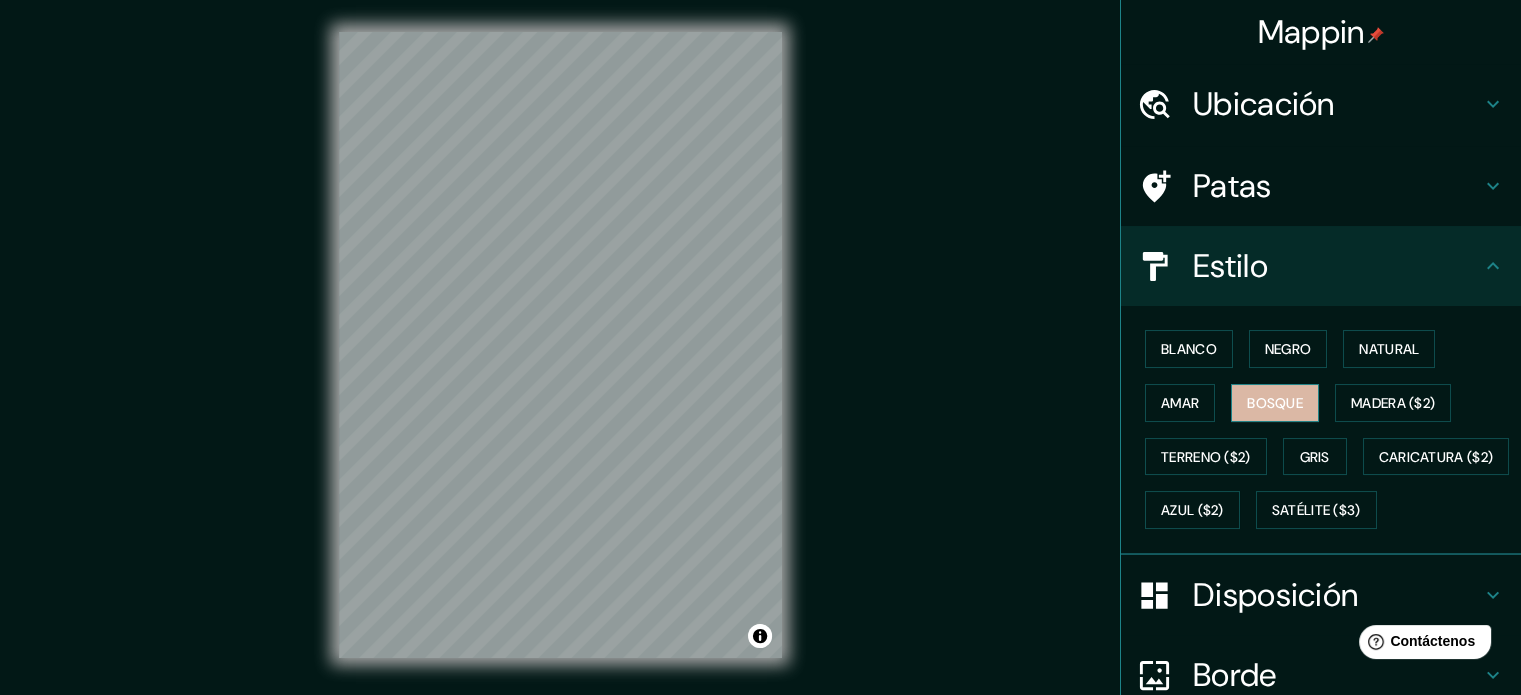 click on "Bosque" at bounding box center (1275, 403) 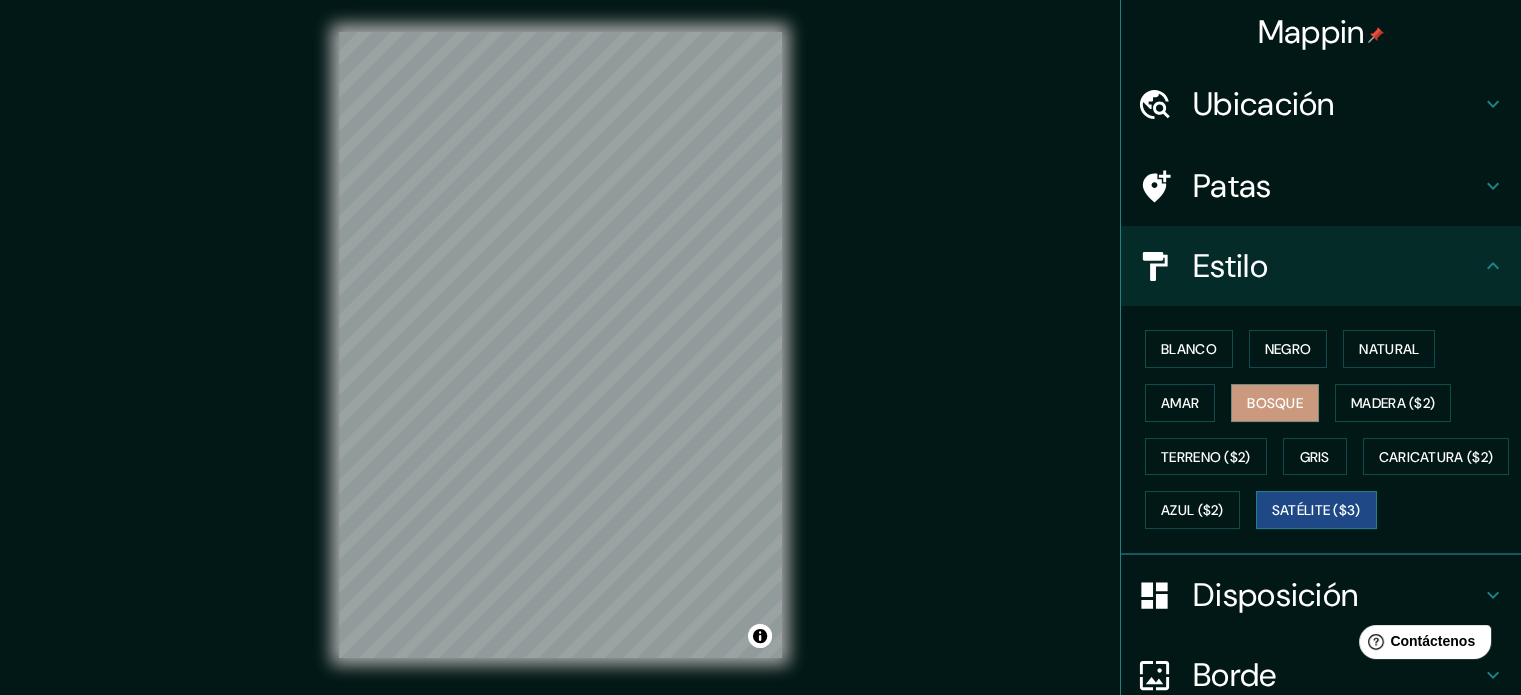 click on "Satélite ($3)" at bounding box center [1316, 511] 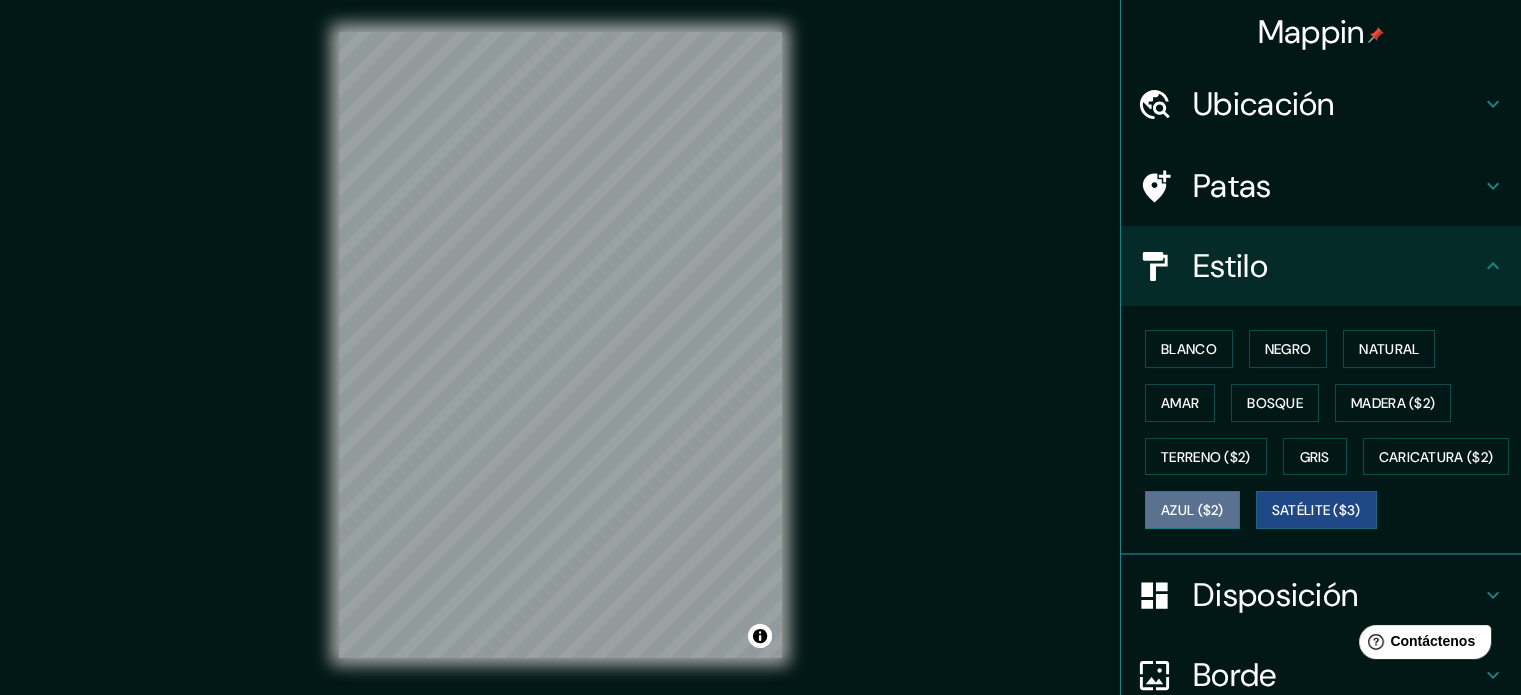 click on "Azul ($2)" at bounding box center (1192, 511) 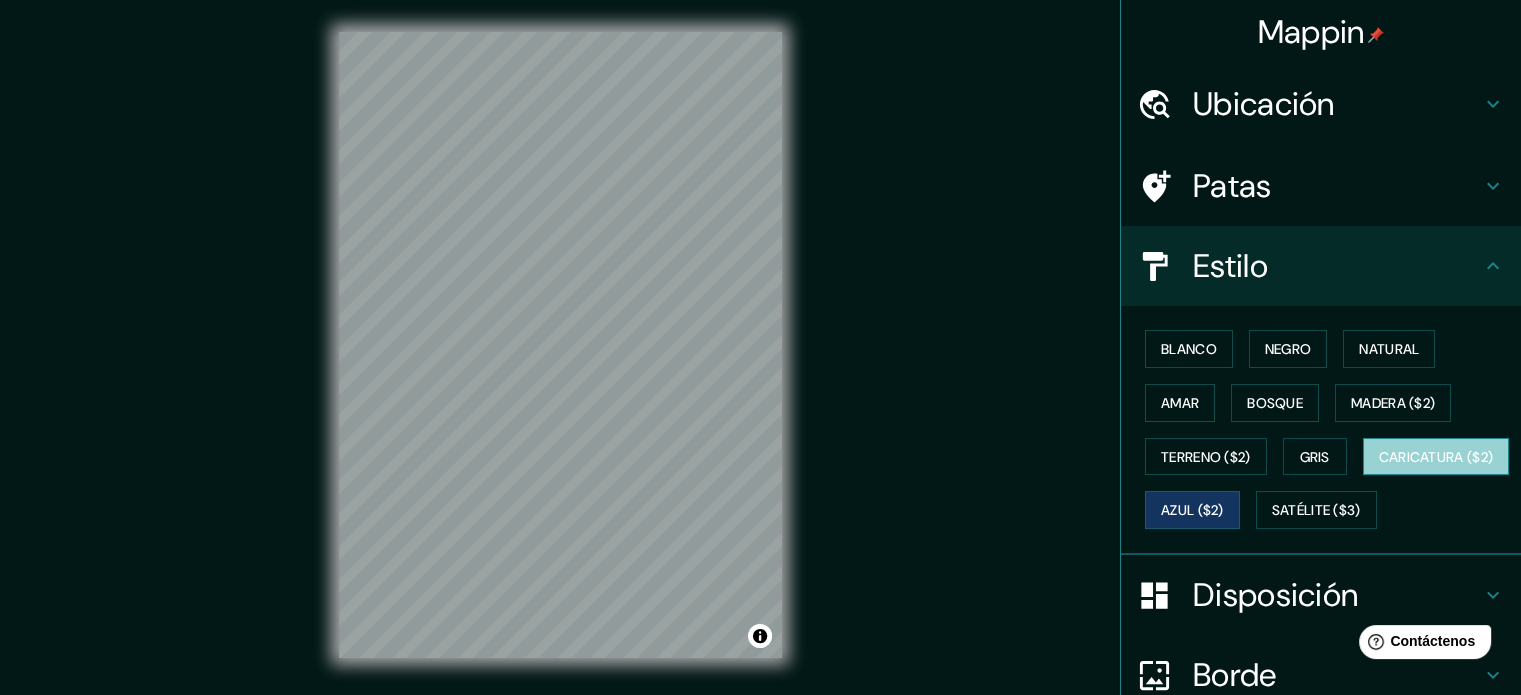 click on "Caricatura ($2)" at bounding box center (1436, 457) 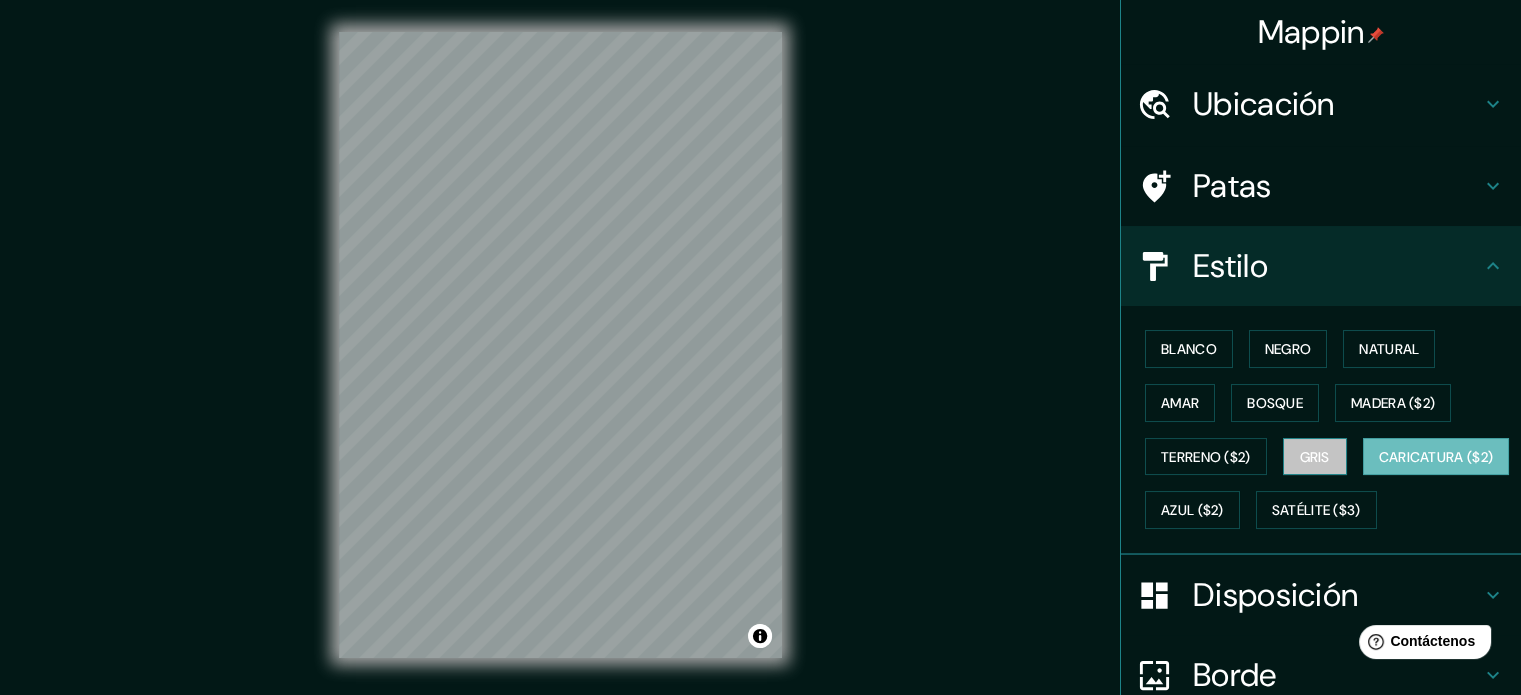 click on "Gris" at bounding box center (1315, 457) 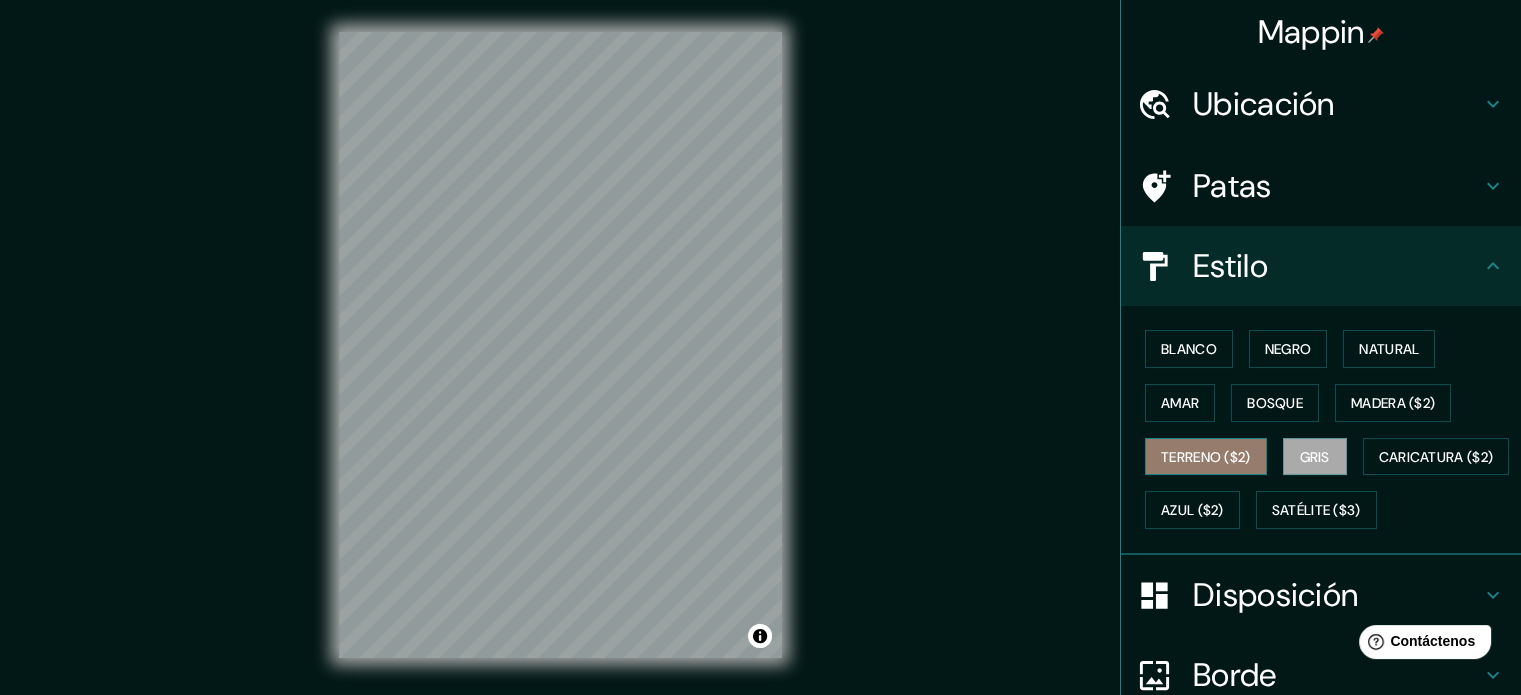 click on "Terreno ($2)" at bounding box center (1206, 457) 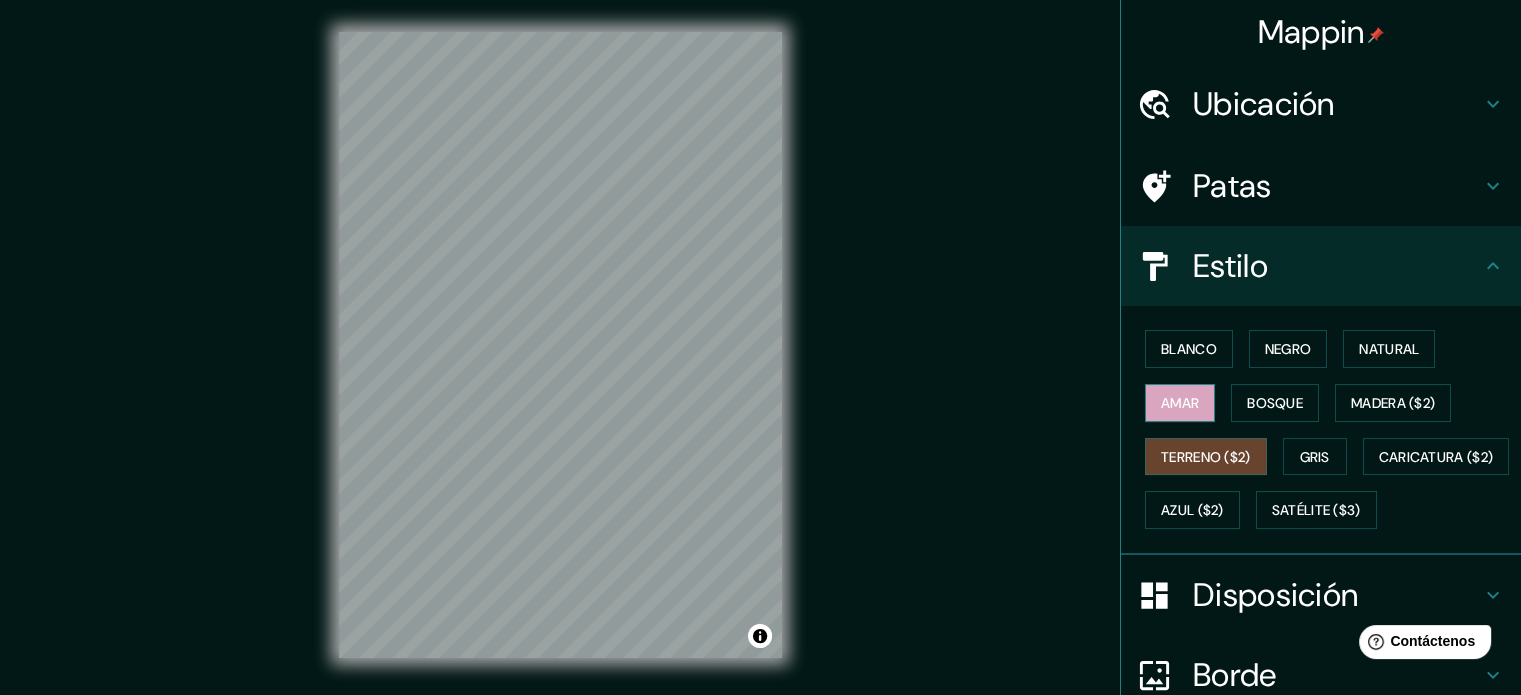 click on "Amar" at bounding box center (1180, 403) 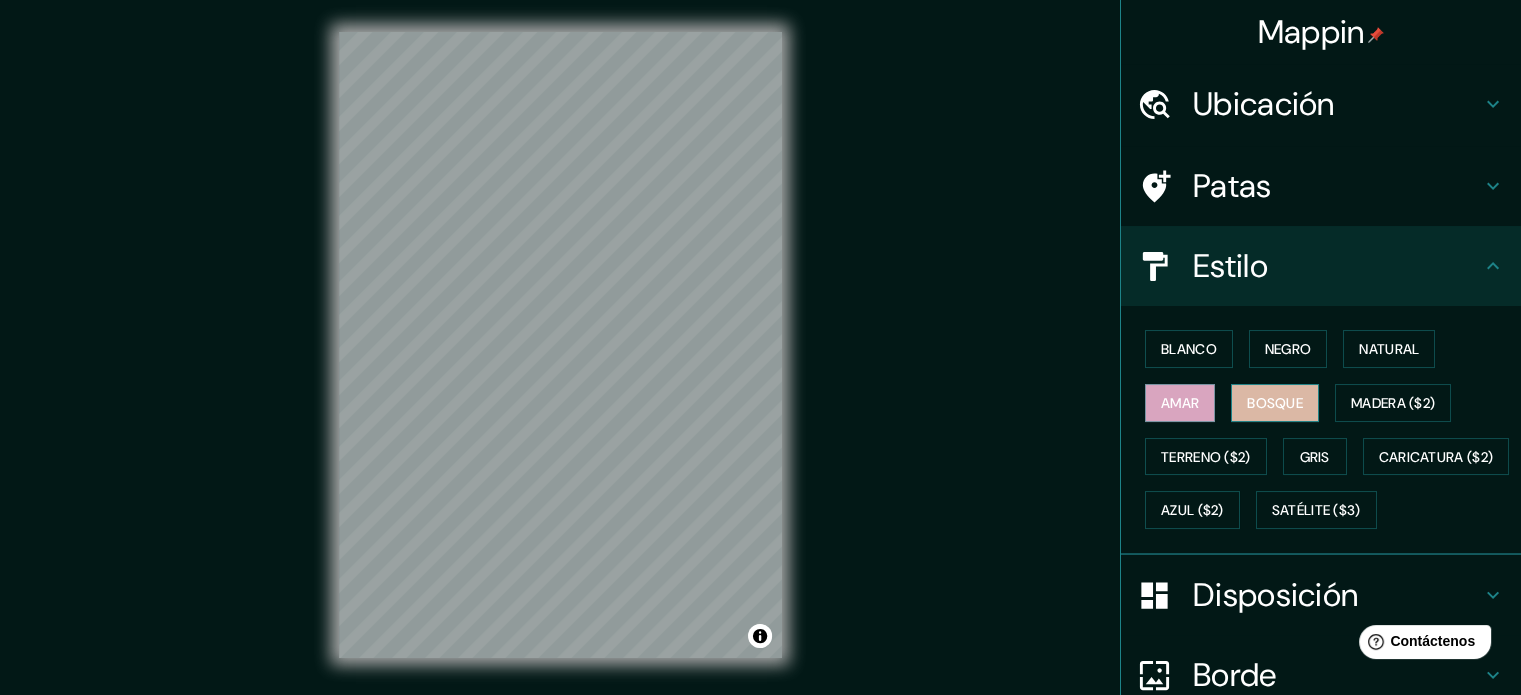 click on "Bosque" at bounding box center [1275, 403] 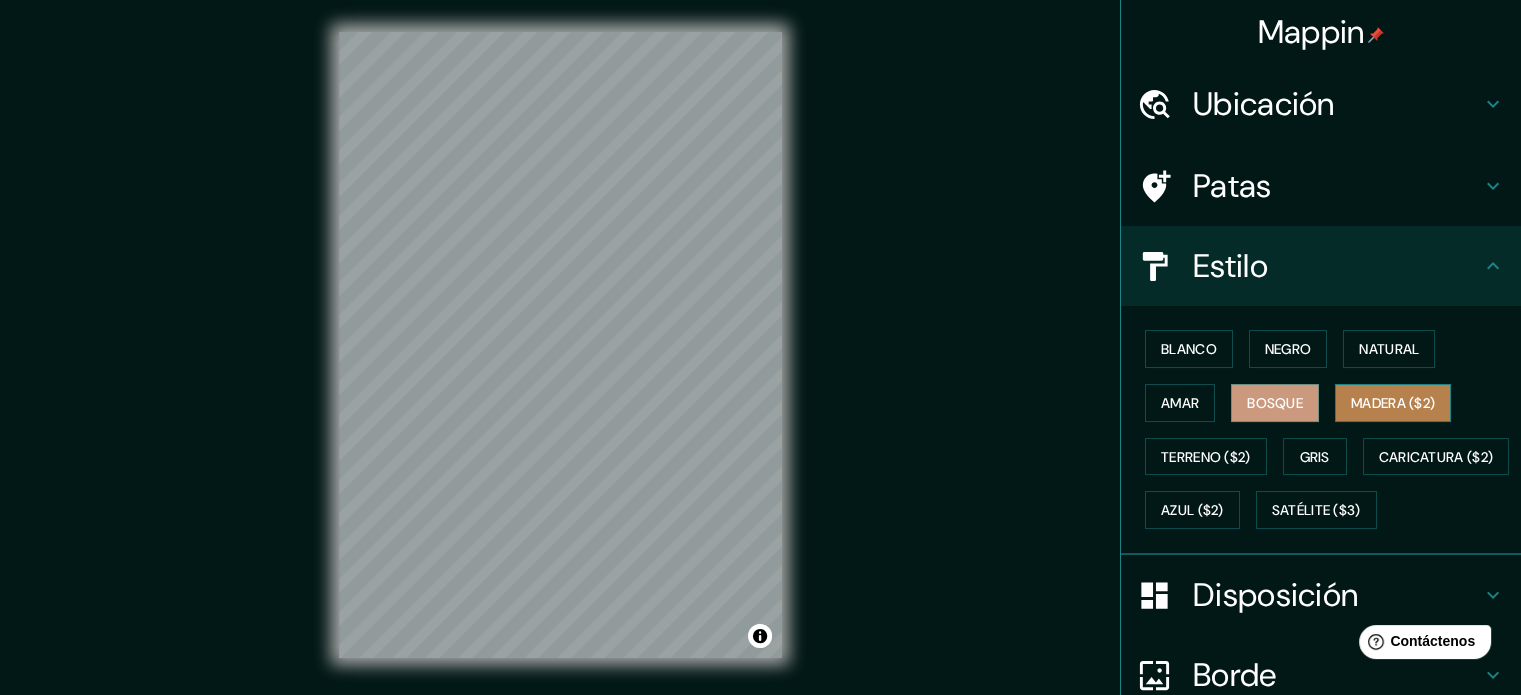 click on "Madera ($2)" at bounding box center (1393, 403) 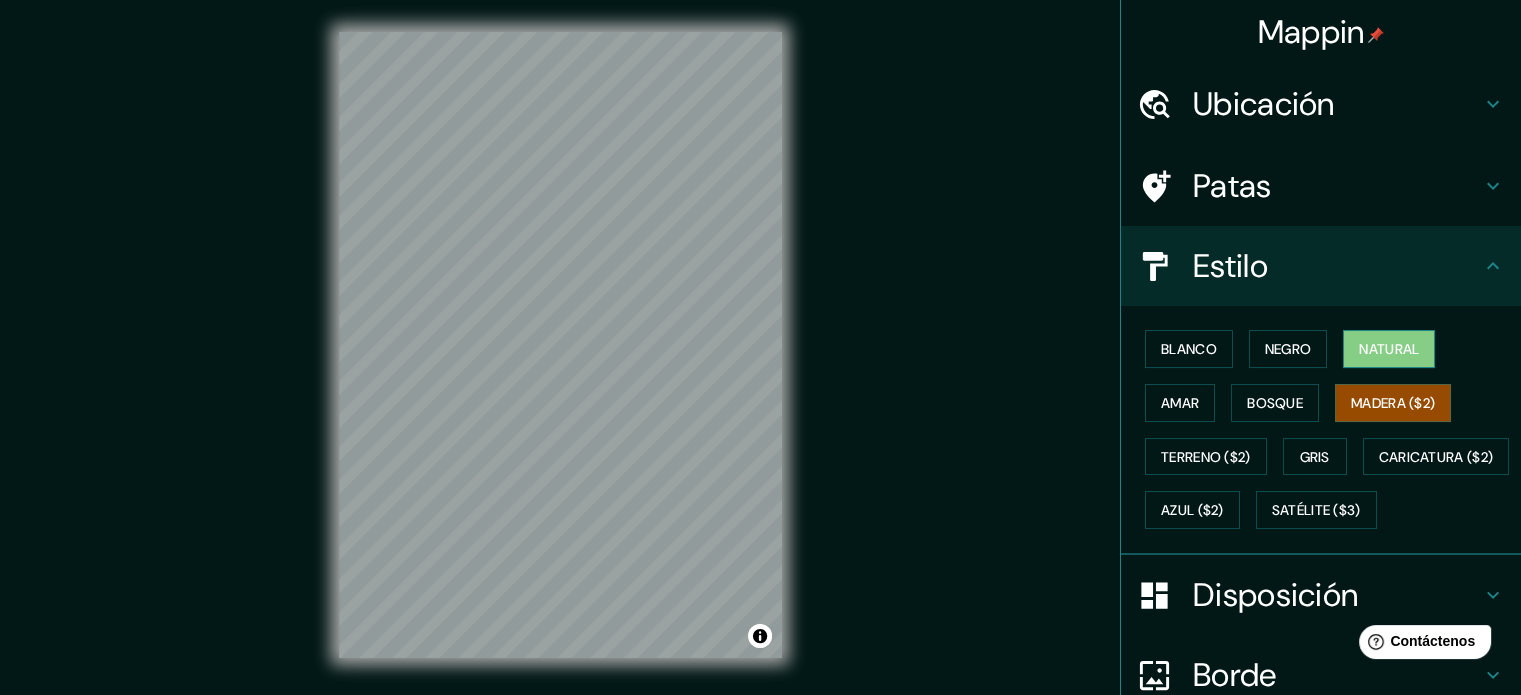 click on "Natural" at bounding box center (1389, 349) 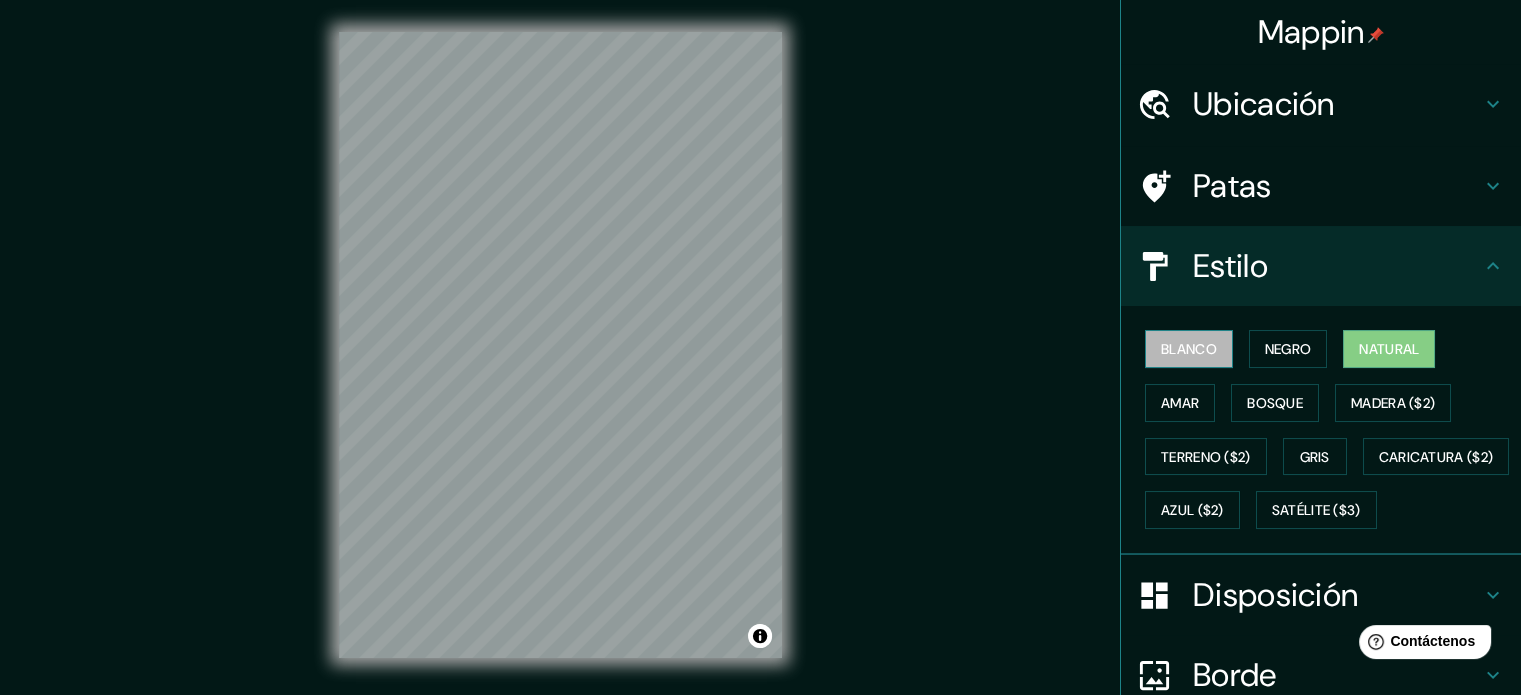 click on "Blanco" at bounding box center [1189, 349] 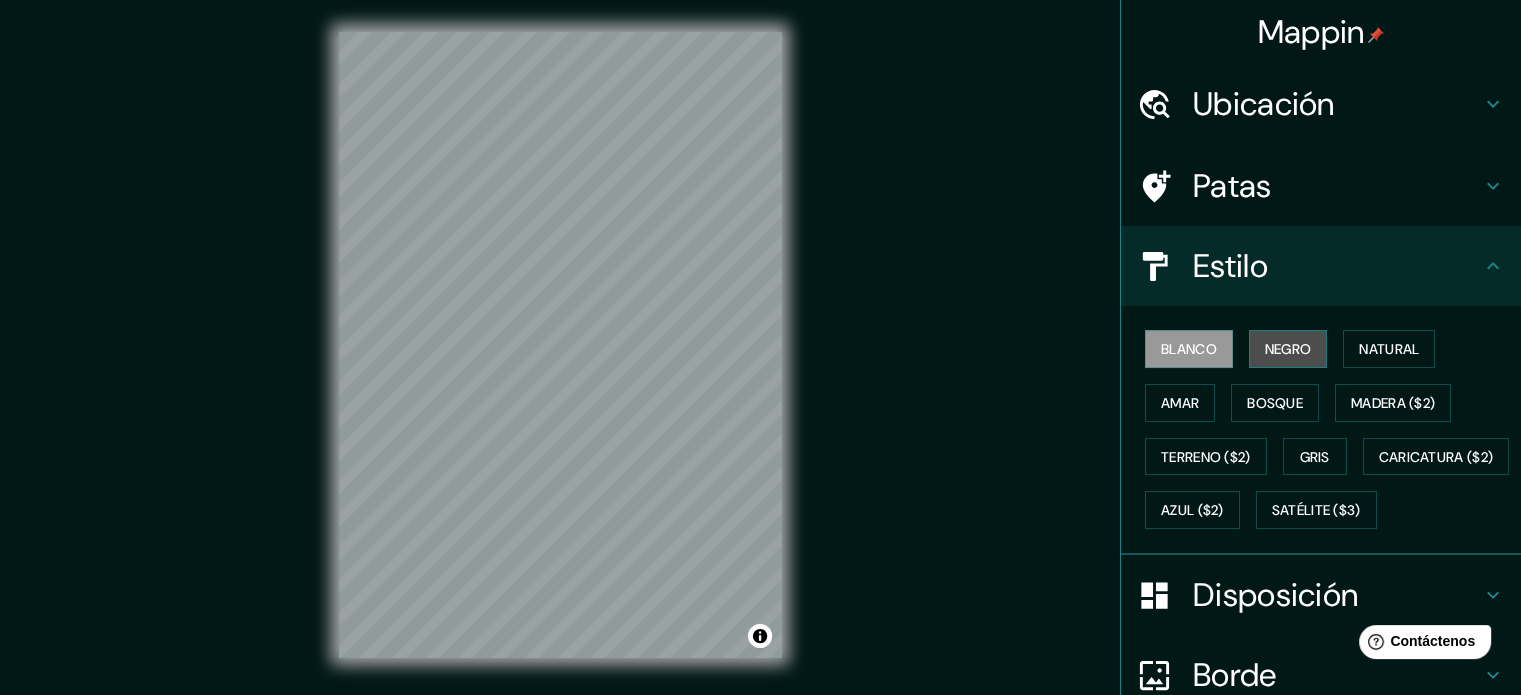 click on "Negro" at bounding box center [1288, 349] 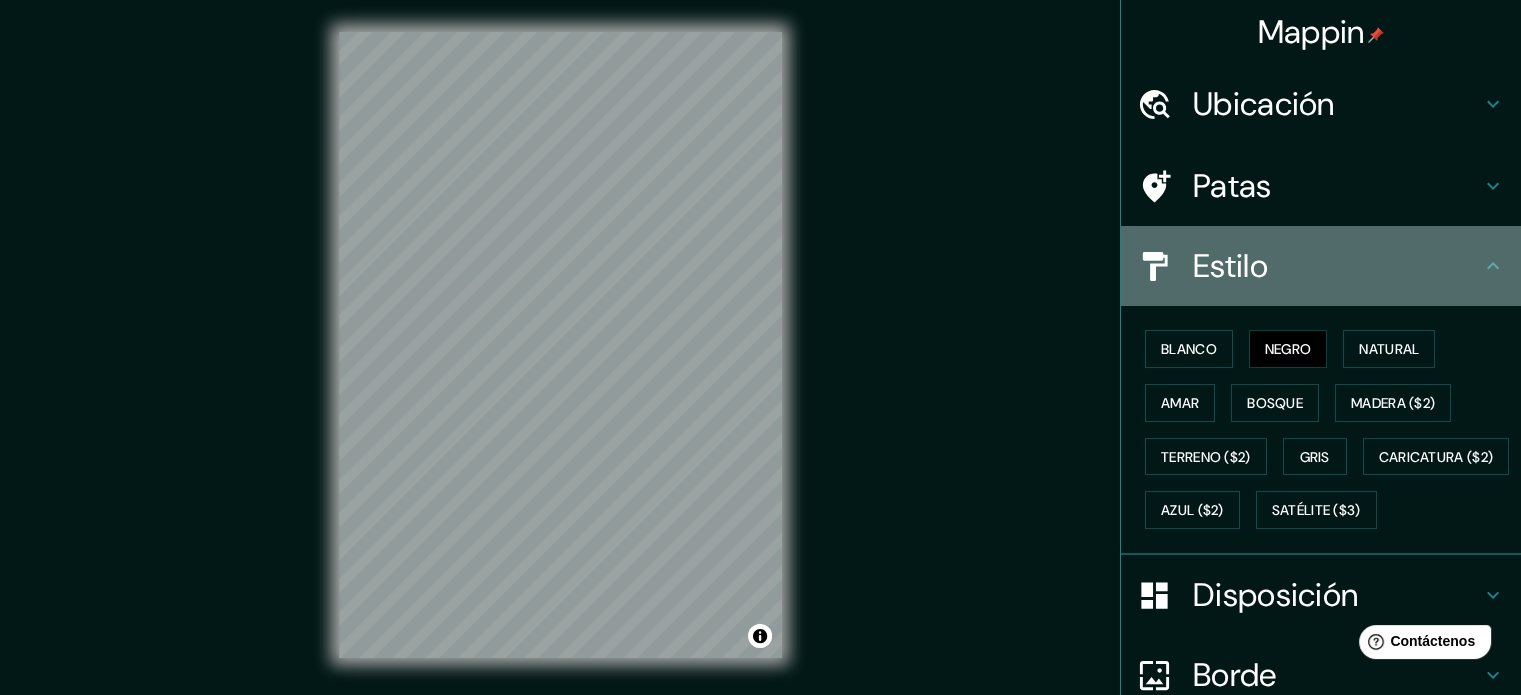 click on "Estilo" at bounding box center (1337, 266) 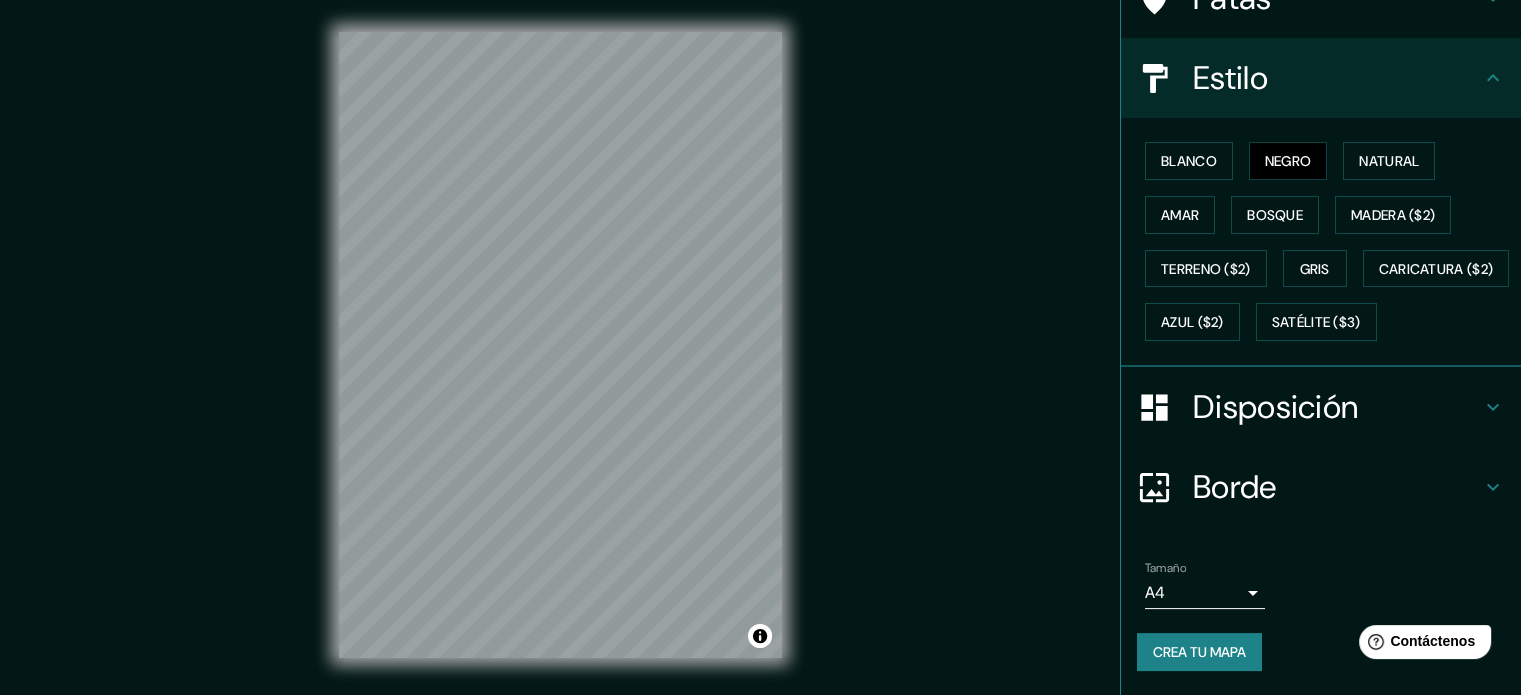 scroll, scrollTop: 236, scrollLeft: 0, axis: vertical 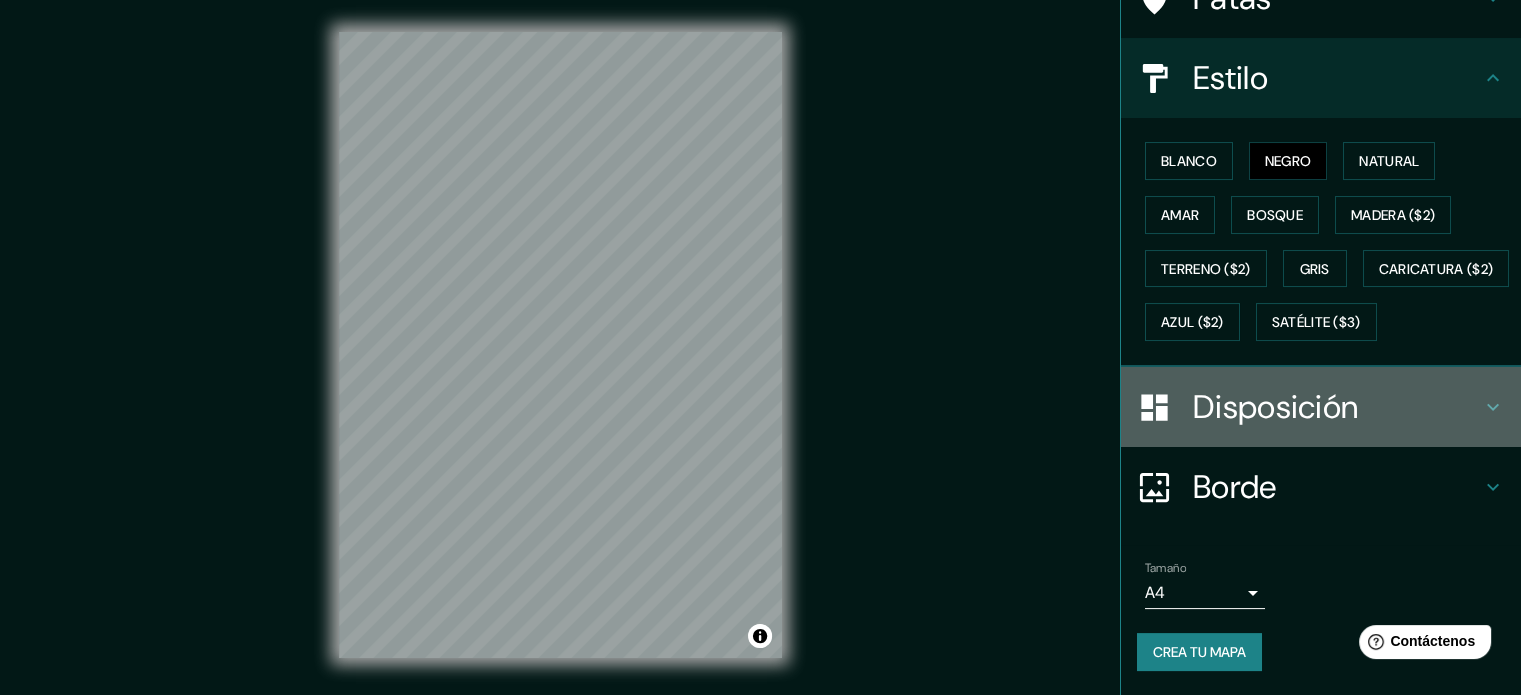 click on "Disposición" at bounding box center (1275, 407) 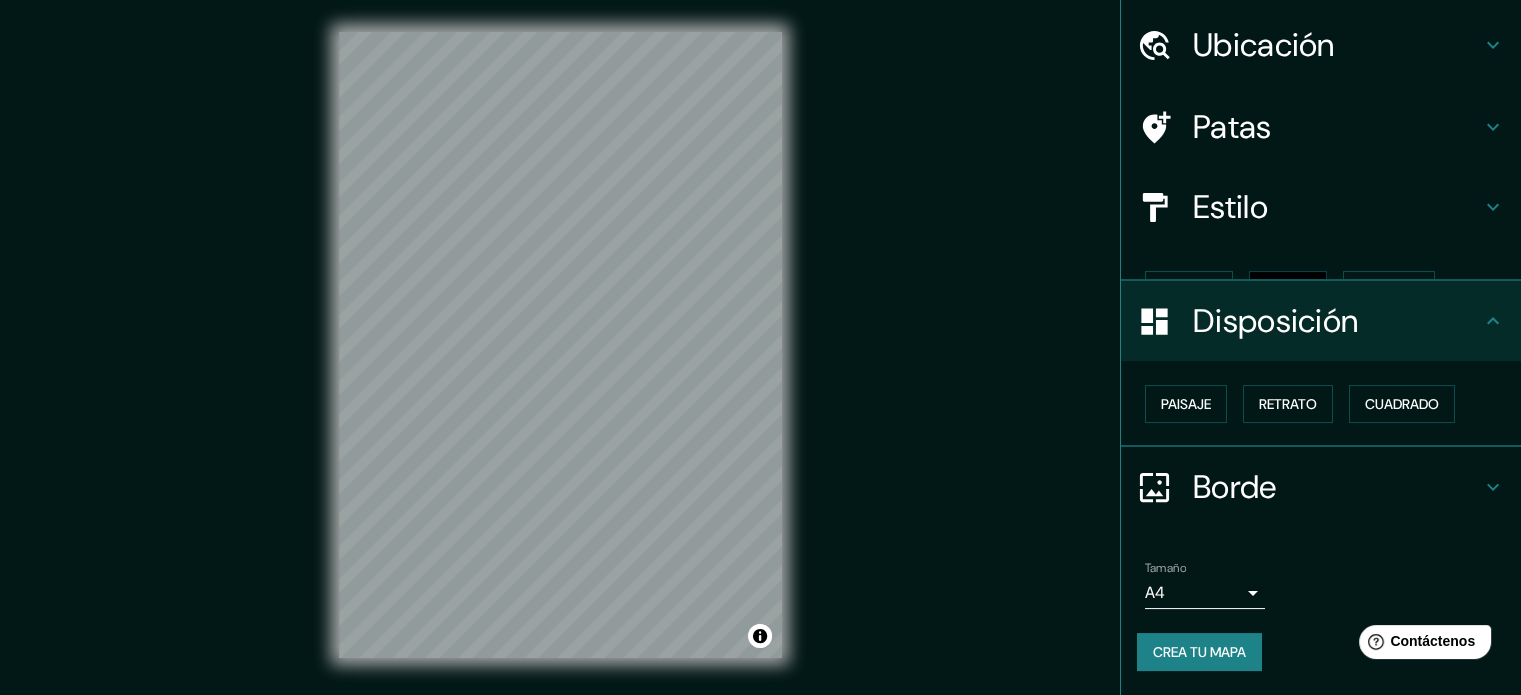 scroll, scrollTop: 24, scrollLeft: 0, axis: vertical 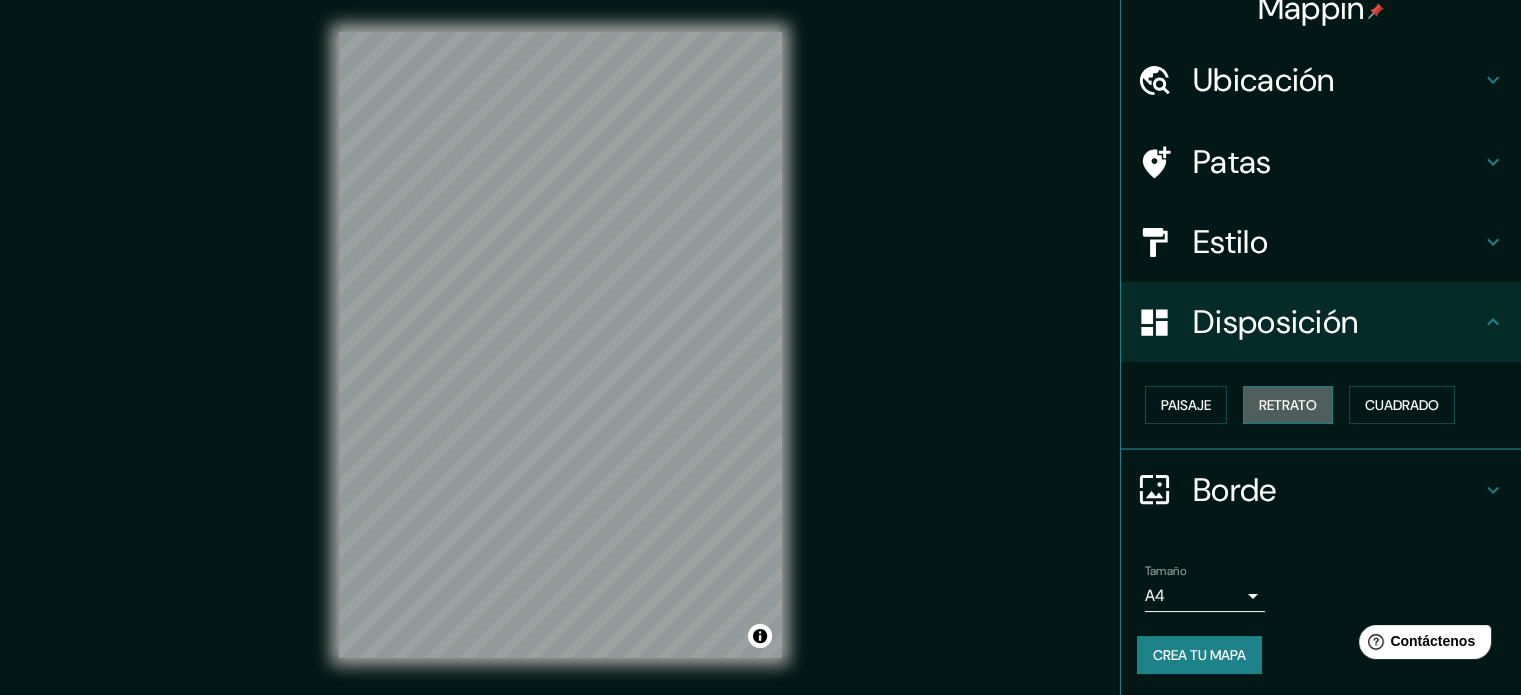 click on "Retrato" at bounding box center [1288, 405] 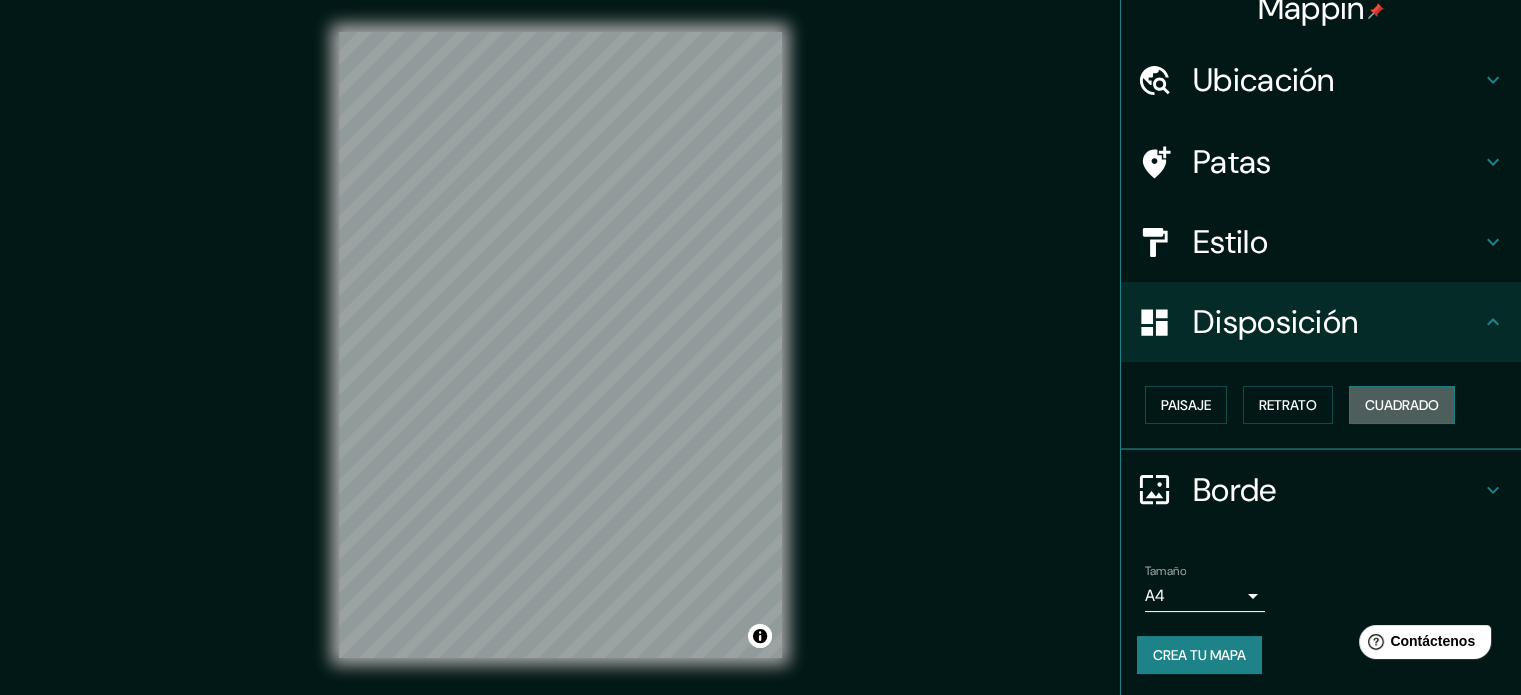 click on "Cuadrado" at bounding box center [1402, 405] 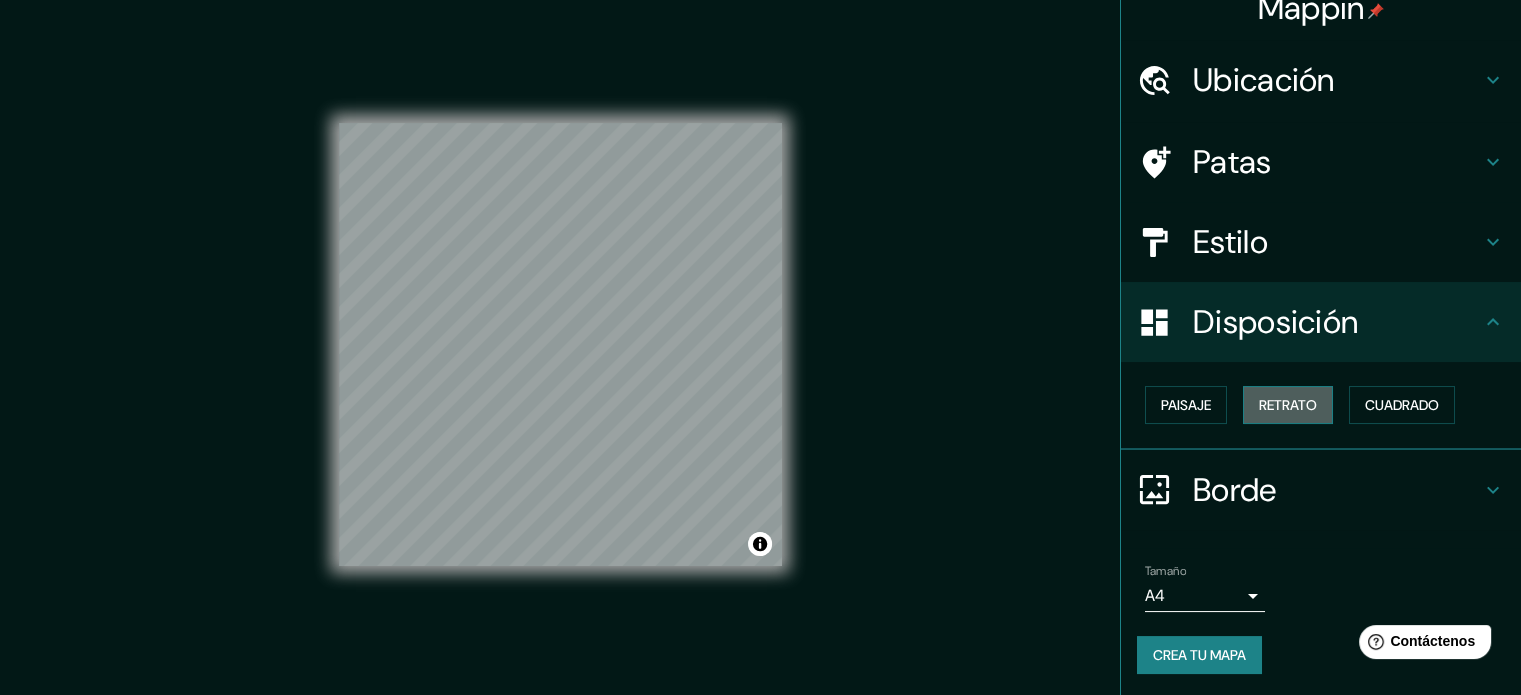 click on "Retrato" at bounding box center [1288, 405] 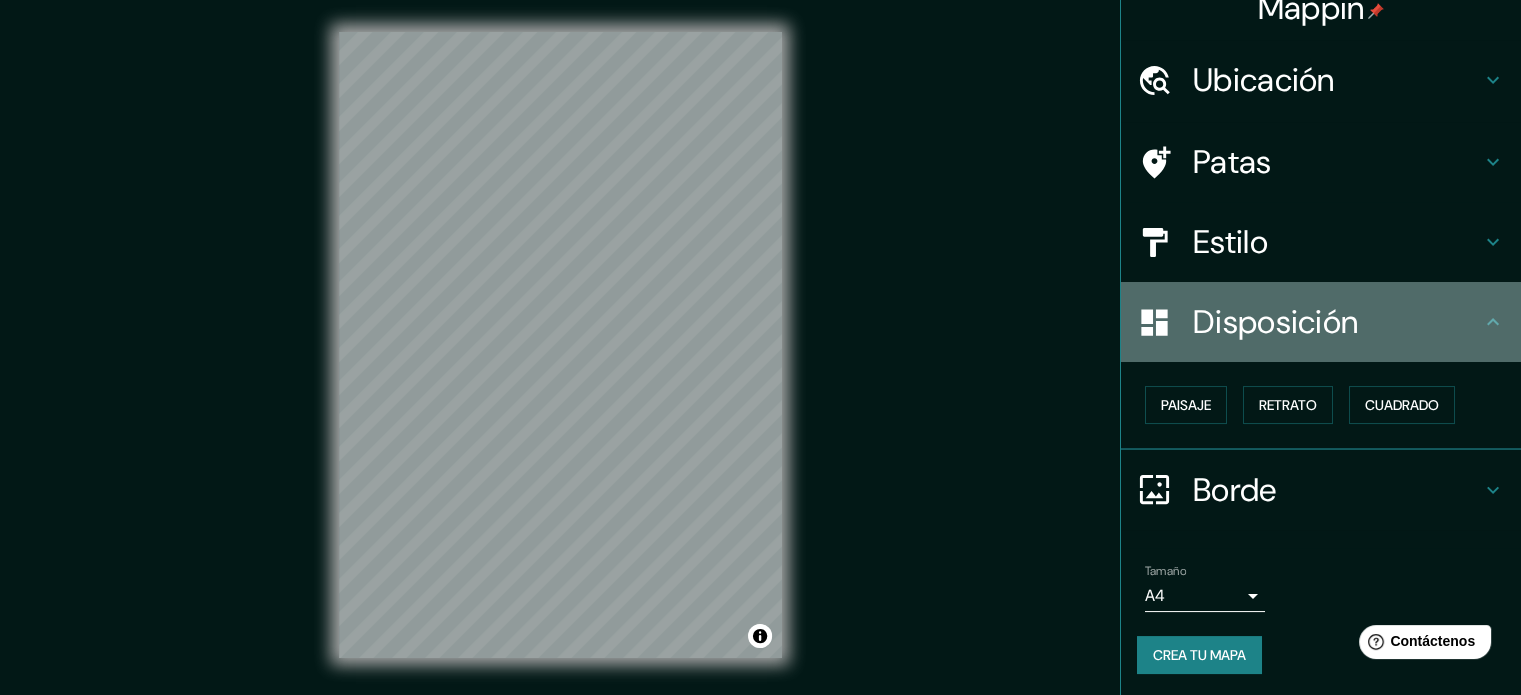 click on "Disposición" at bounding box center (1321, 322) 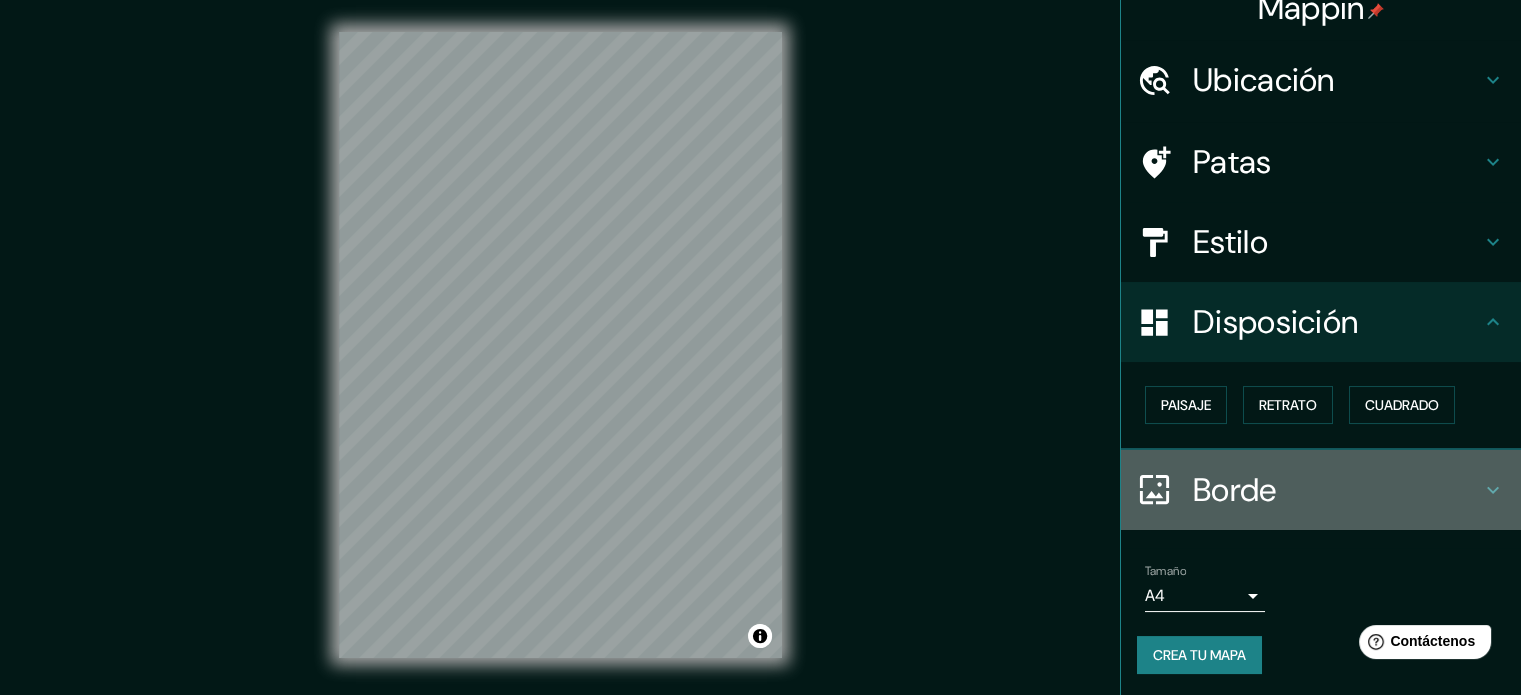 click on "Borde" at bounding box center [1235, 490] 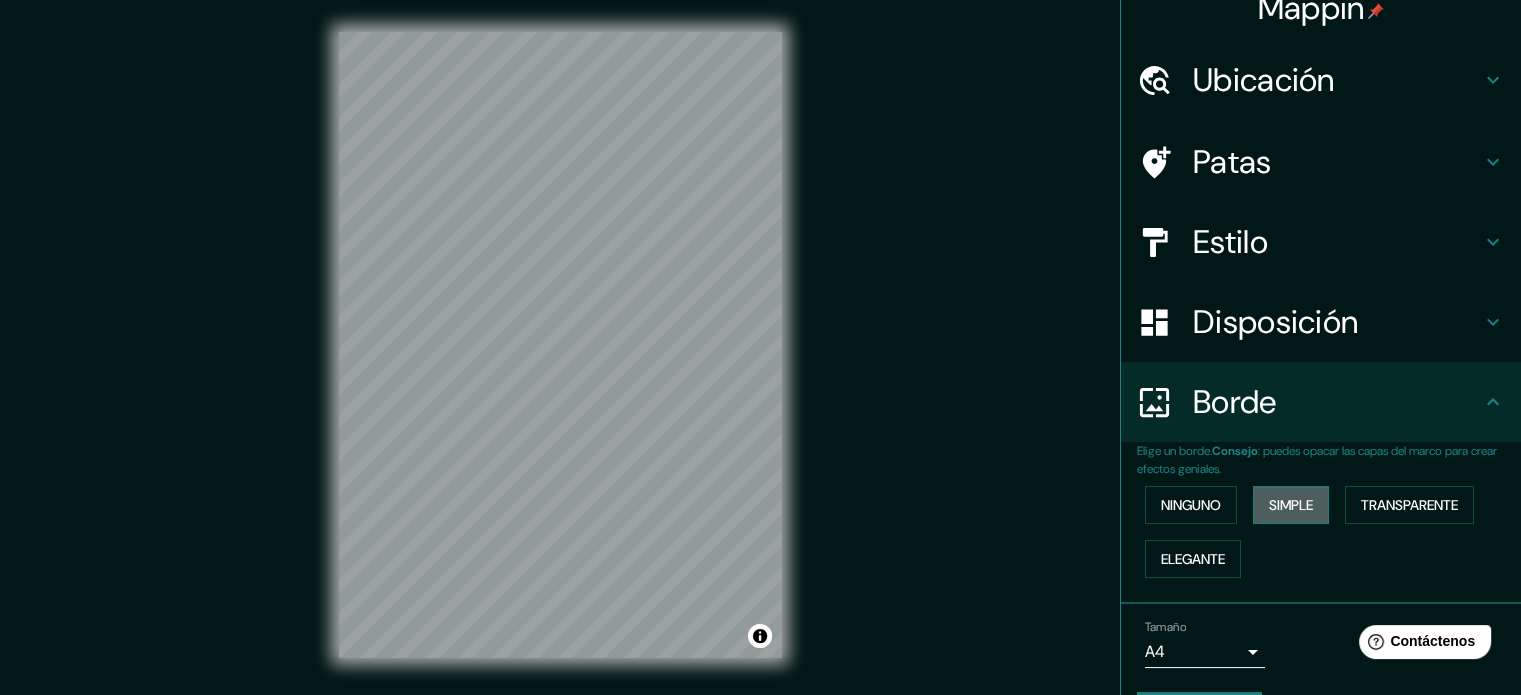 click on "Simple" at bounding box center (1291, 505) 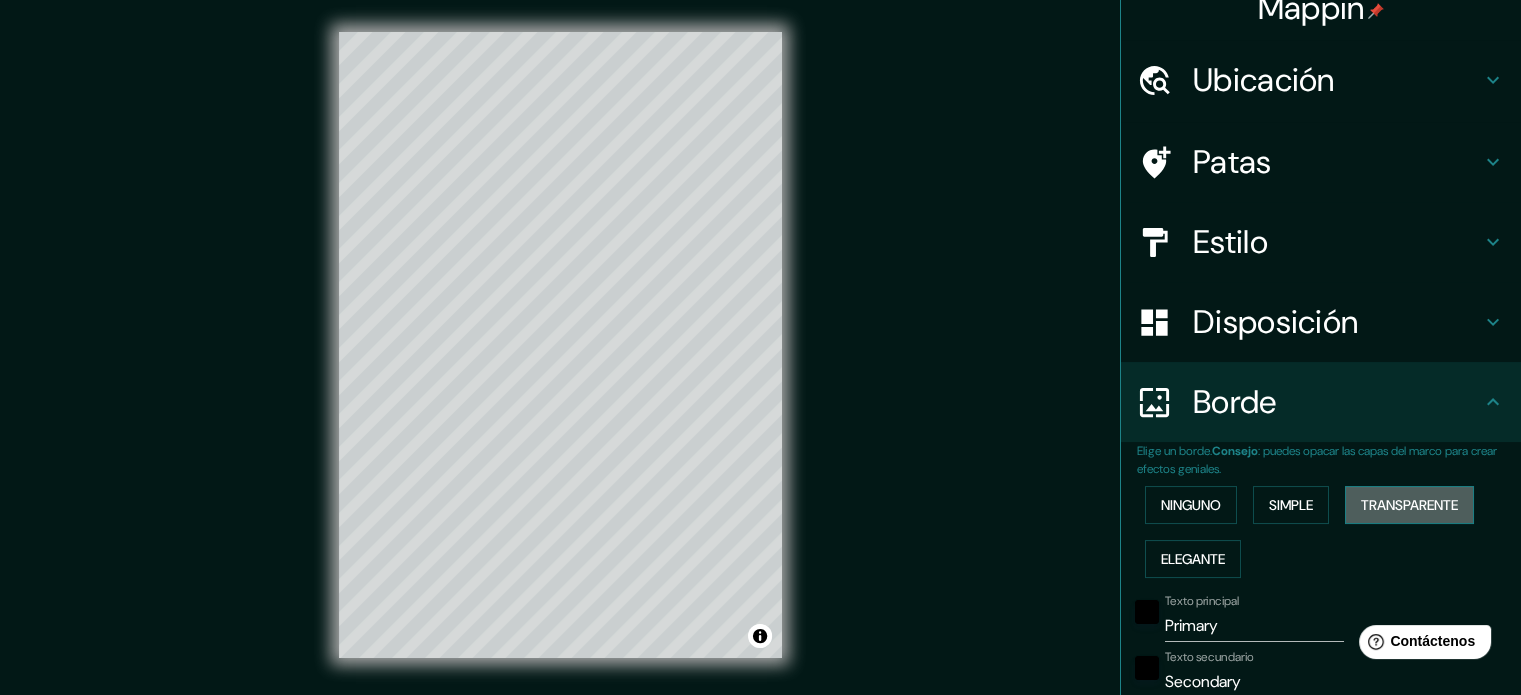 click on "Transparente" at bounding box center (1409, 505) 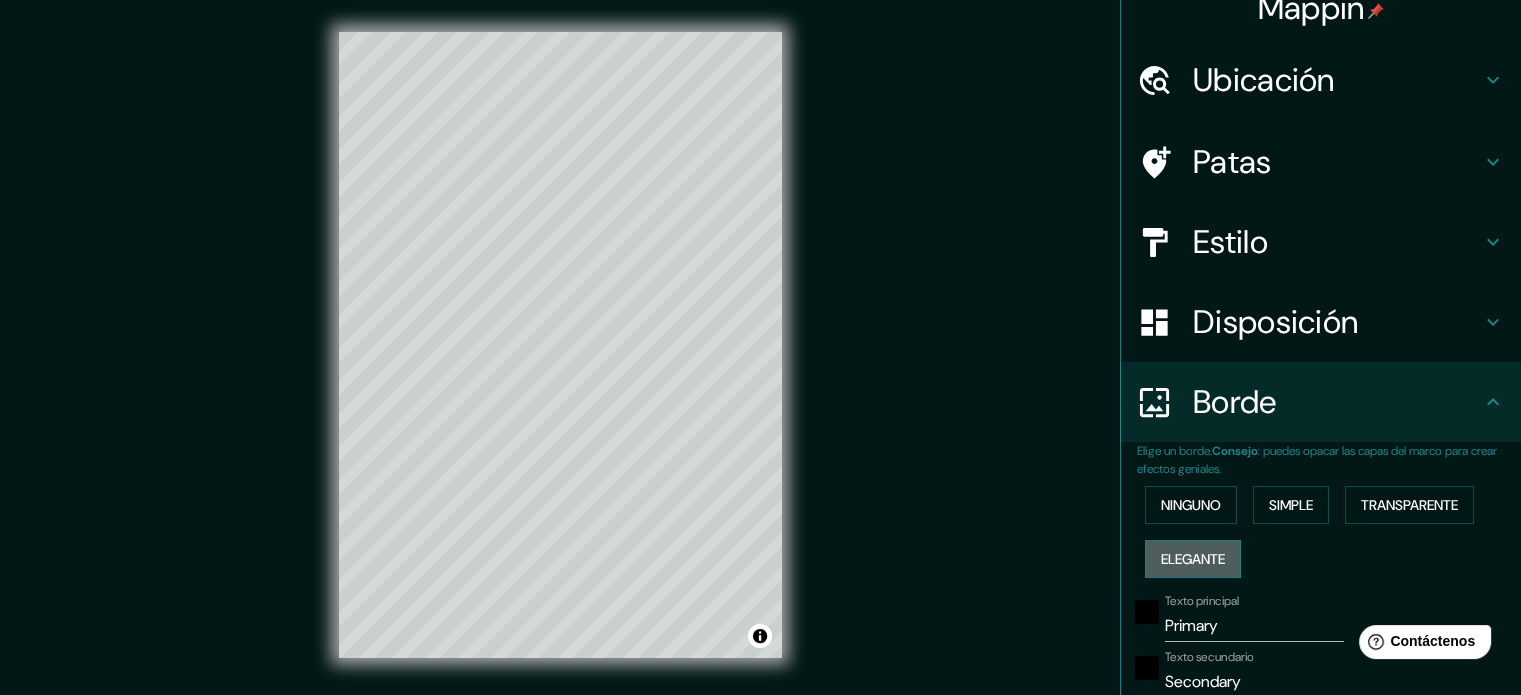 click on "Elegante" at bounding box center (1193, 559) 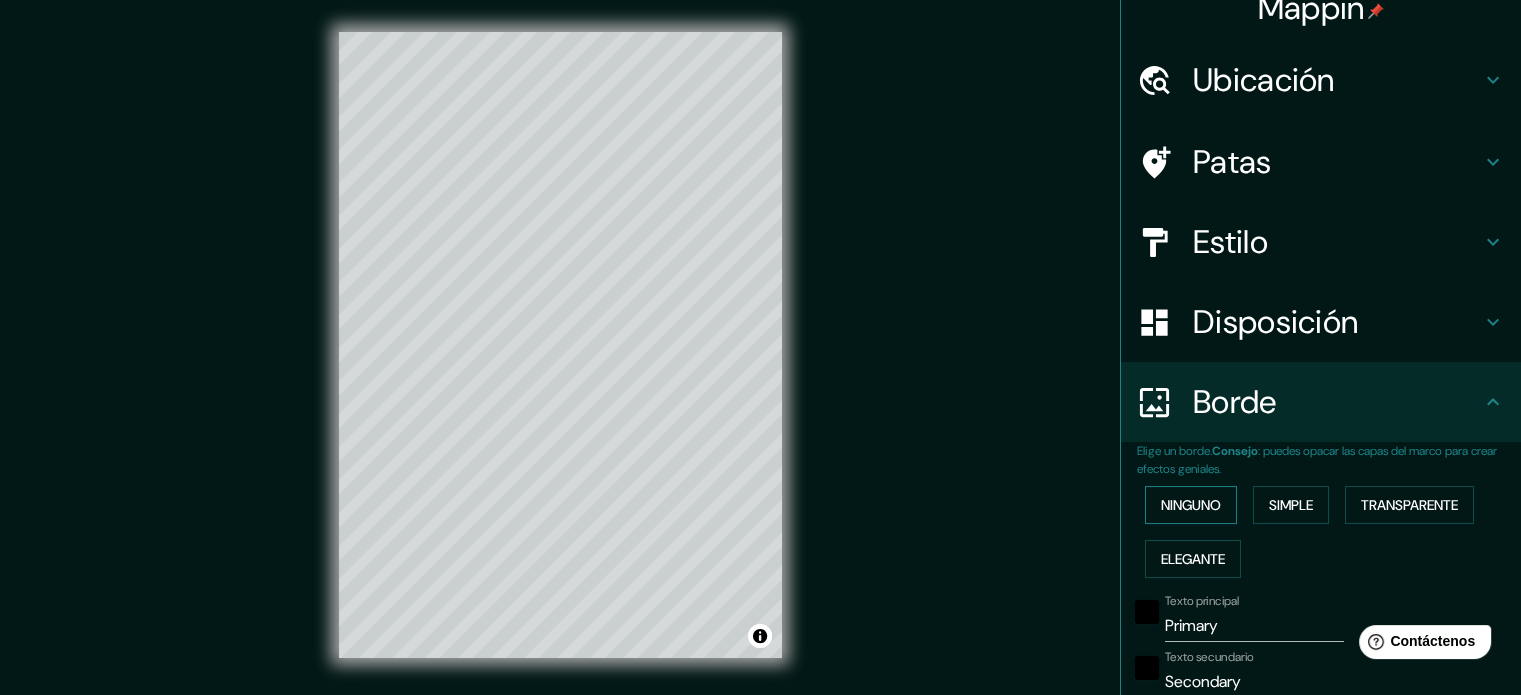 click on "Ninguno" at bounding box center (1191, 505) 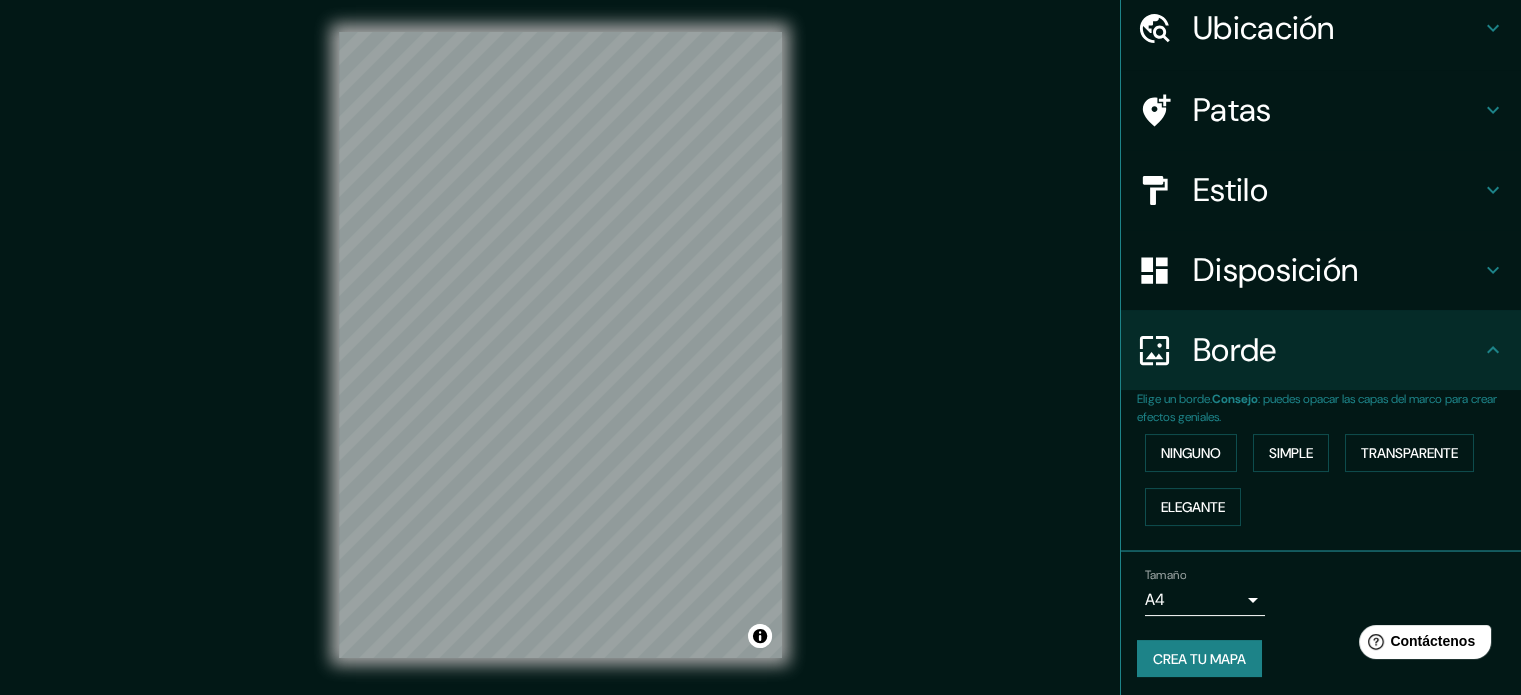 scroll, scrollTop: 80, scrollLeft: 0, axis: vertical 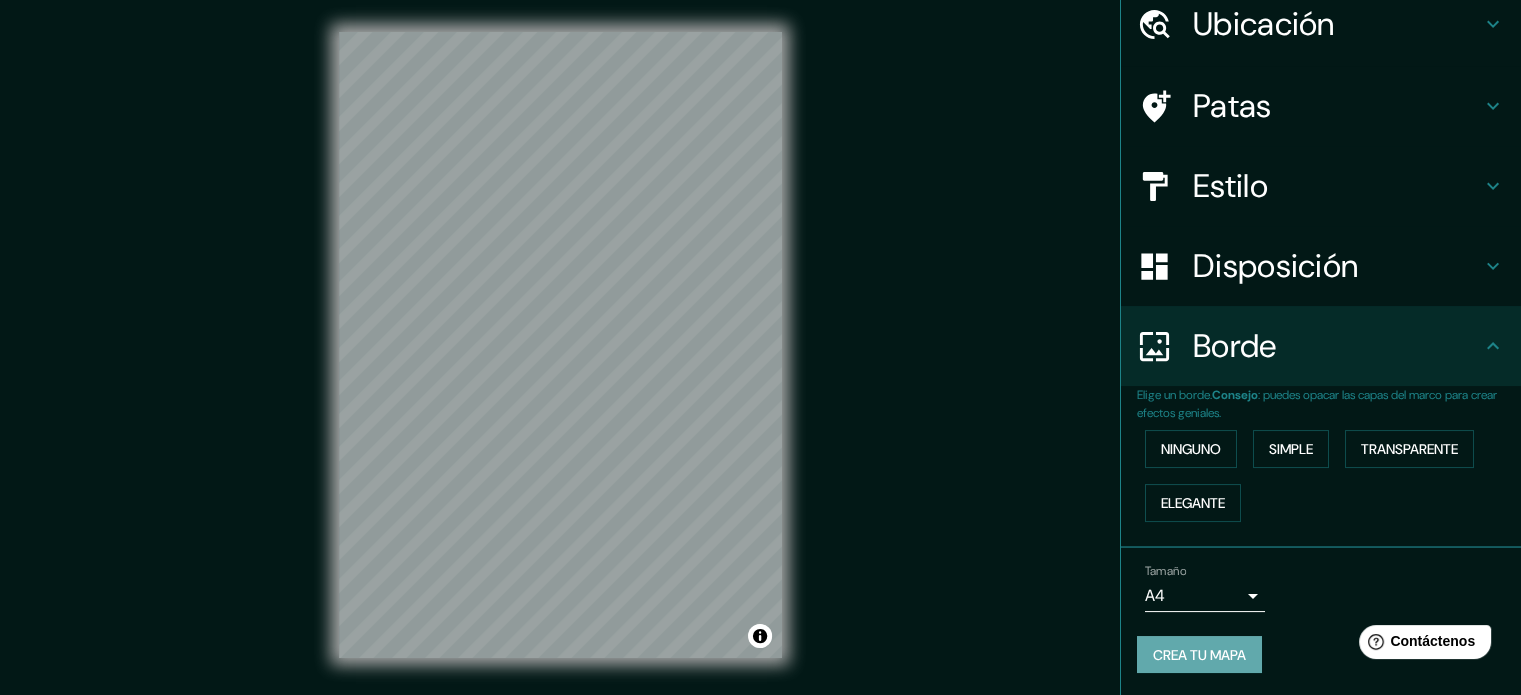 click on "Crea tu mapa" at bounding box center [1199, 655] 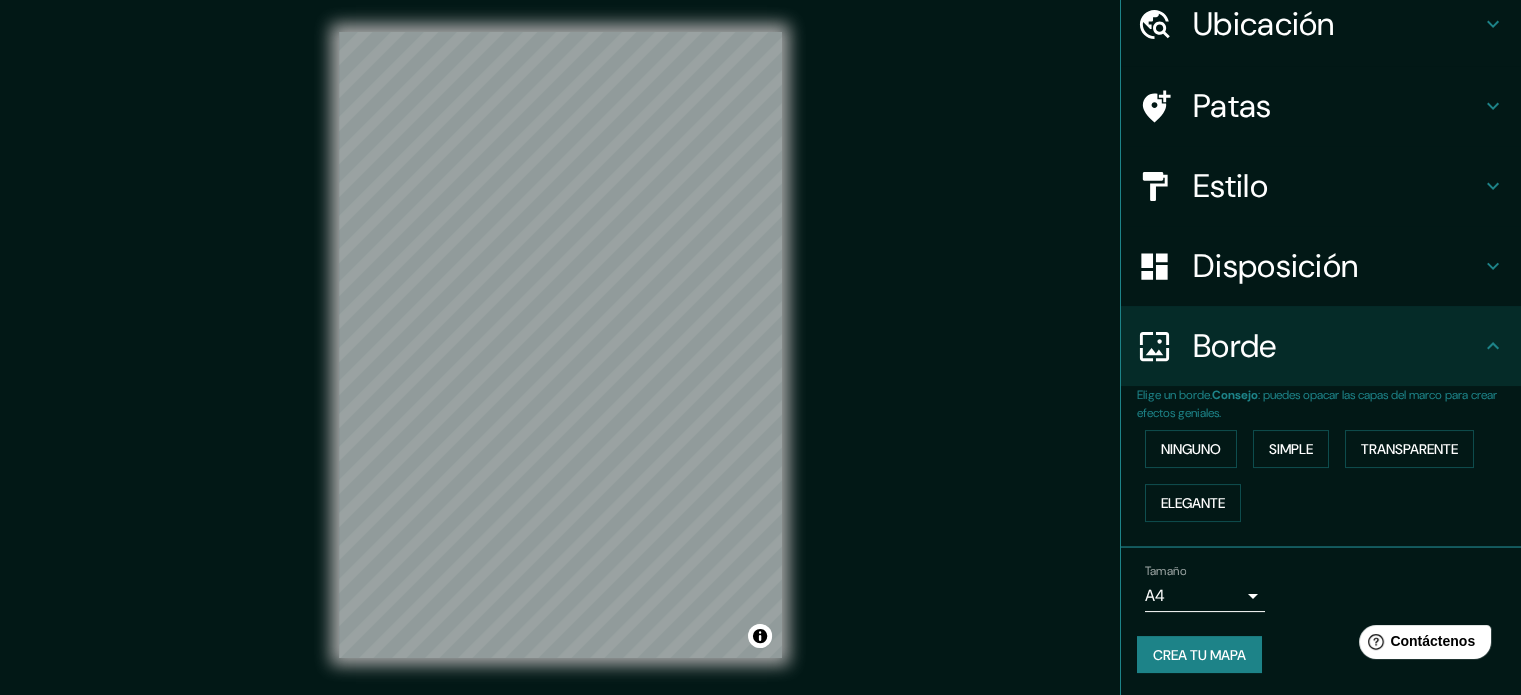 click on "Patas" at bounding box center (1337, 106) 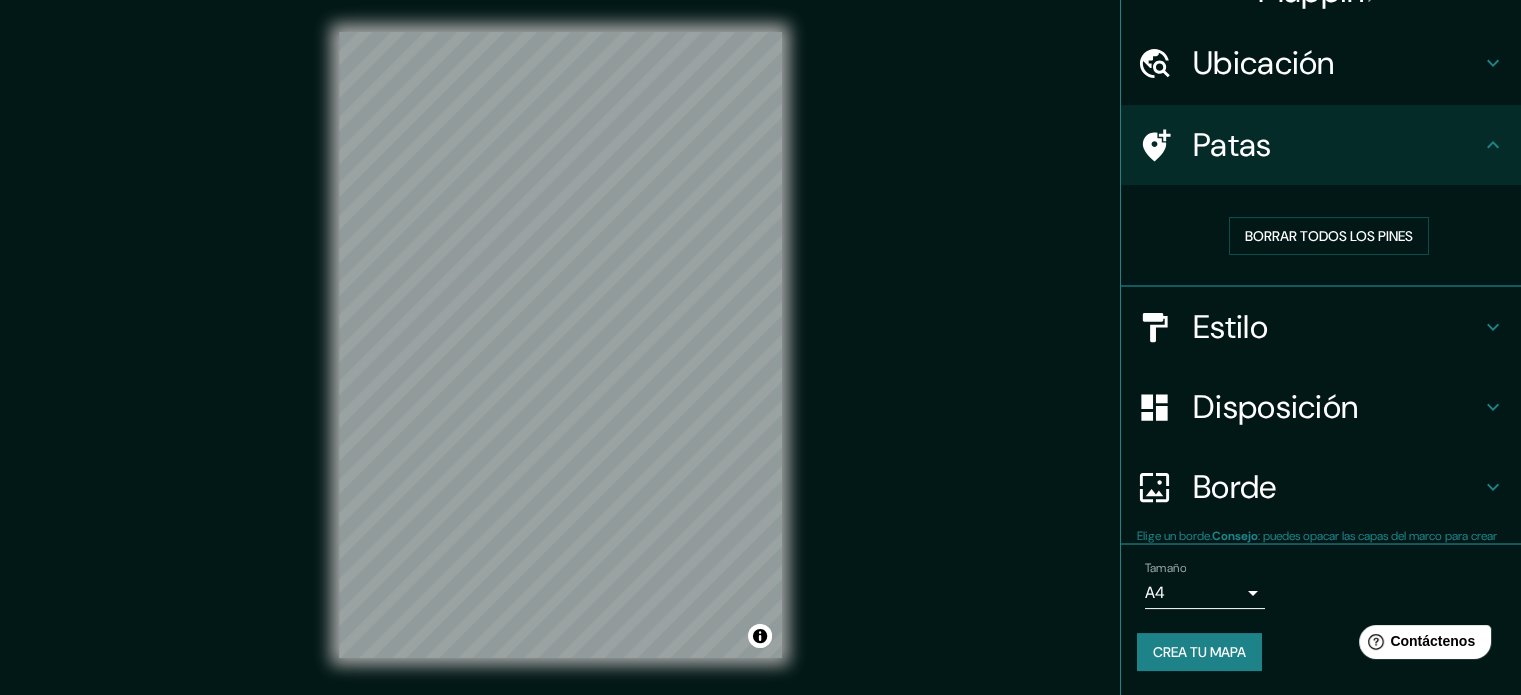 scroll, scrollTop: 40, scrollLeft: 0, axis: vertical 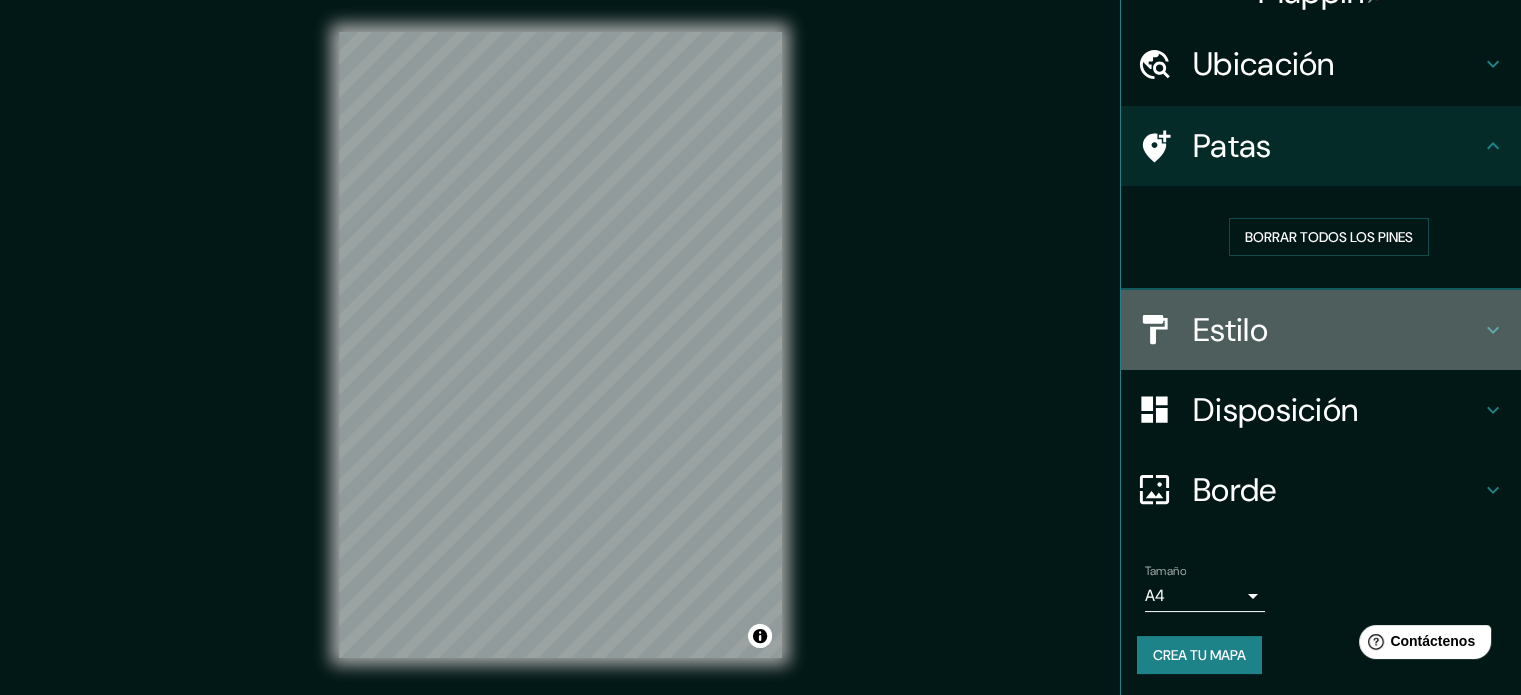 click on "Estilo" at bounding box center [1230, 330] 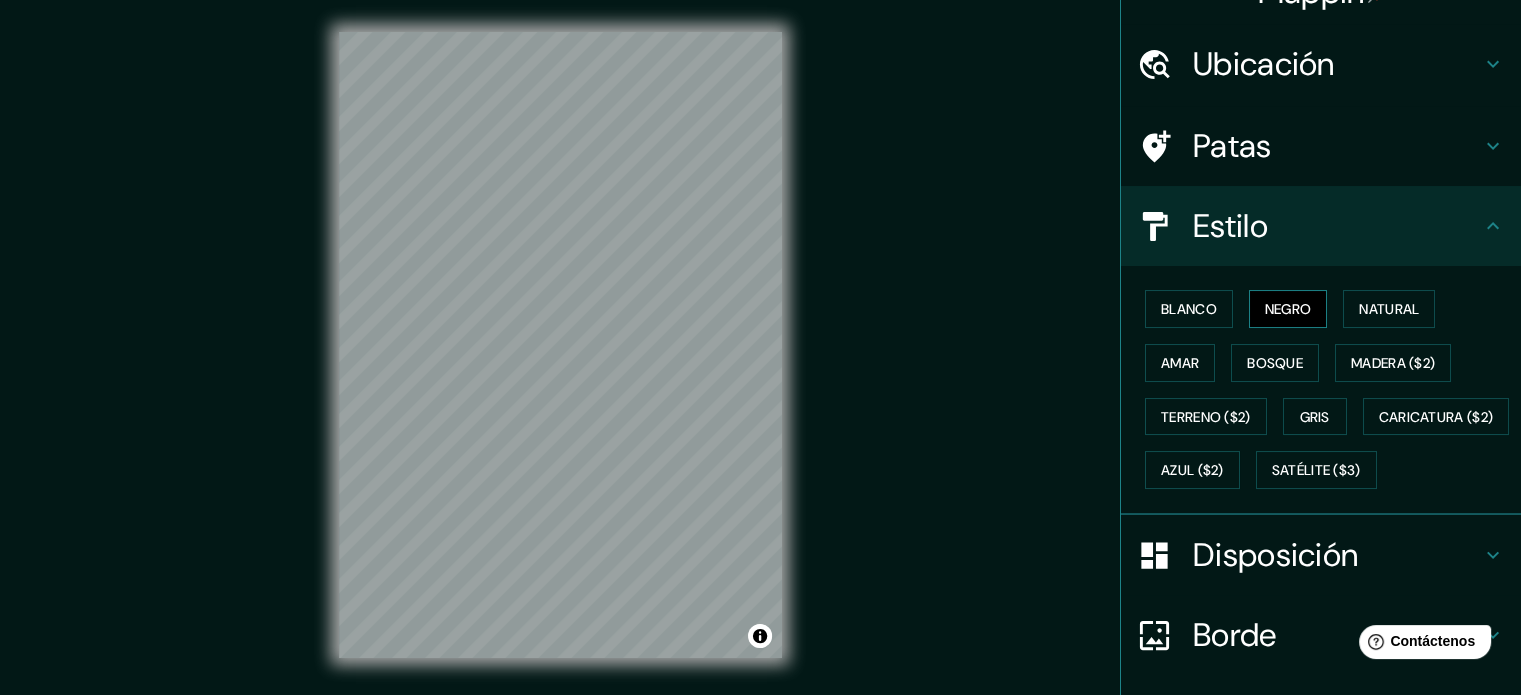 drag, startPoint x: 1288, startPoint y: 331, endPoint x: 1290, endPoint y: 311, distance: 20.09975 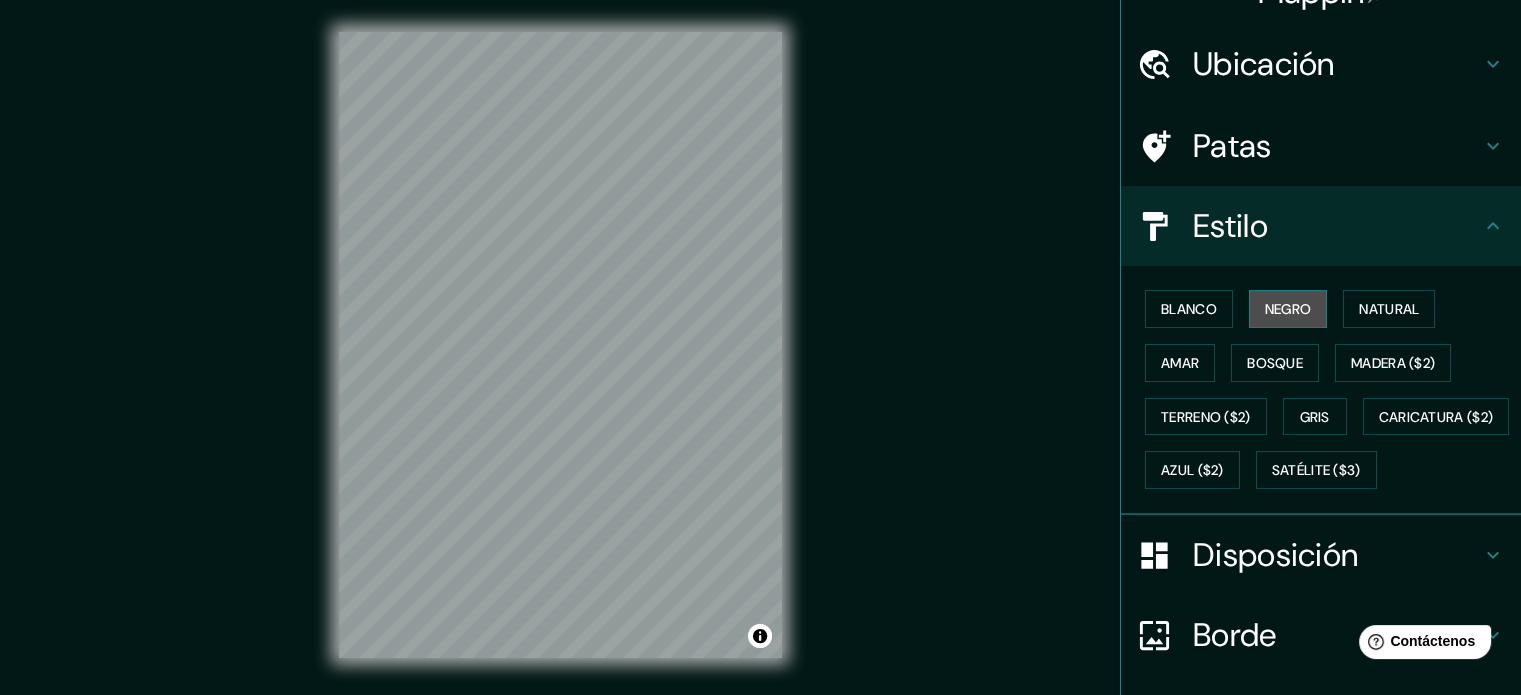click on "Negro" at bounding box center (1288, 309) 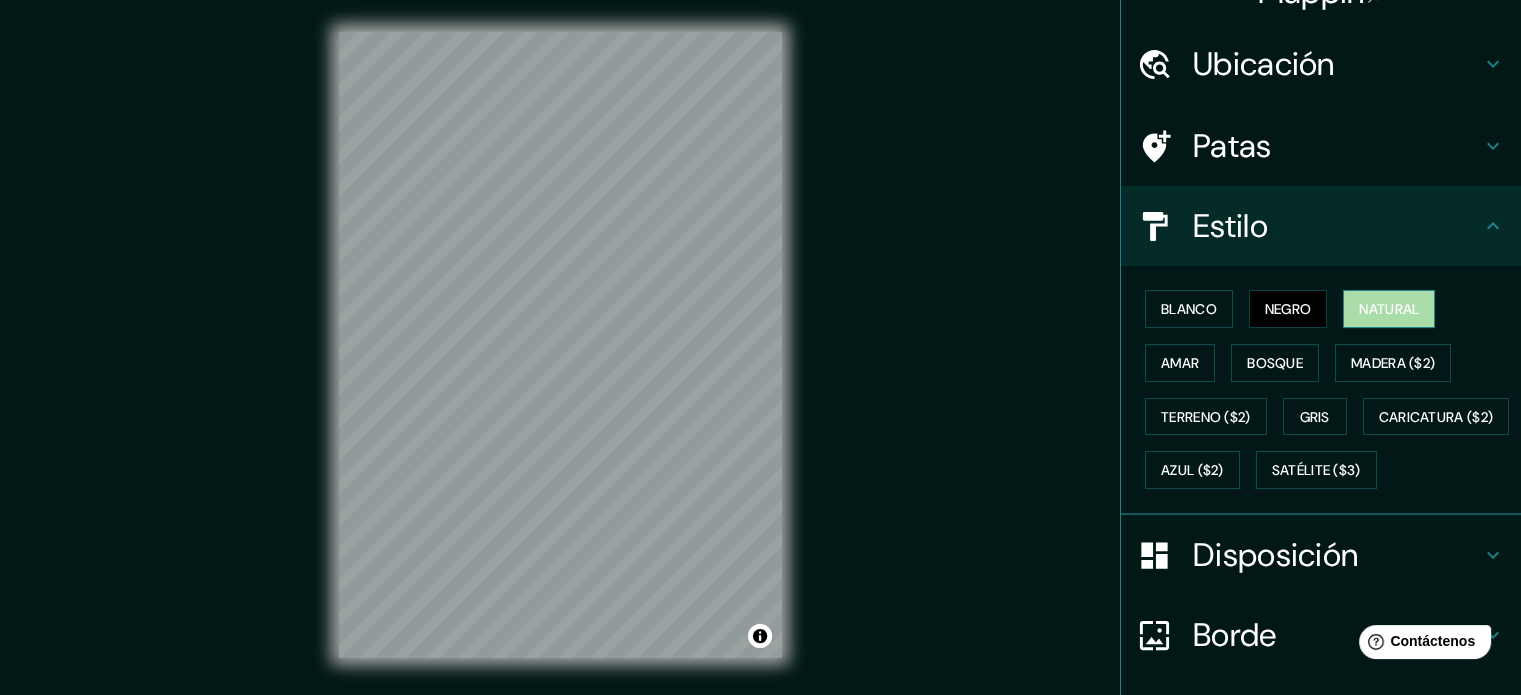 click on "Natural" at bounding box center (1389, 309) 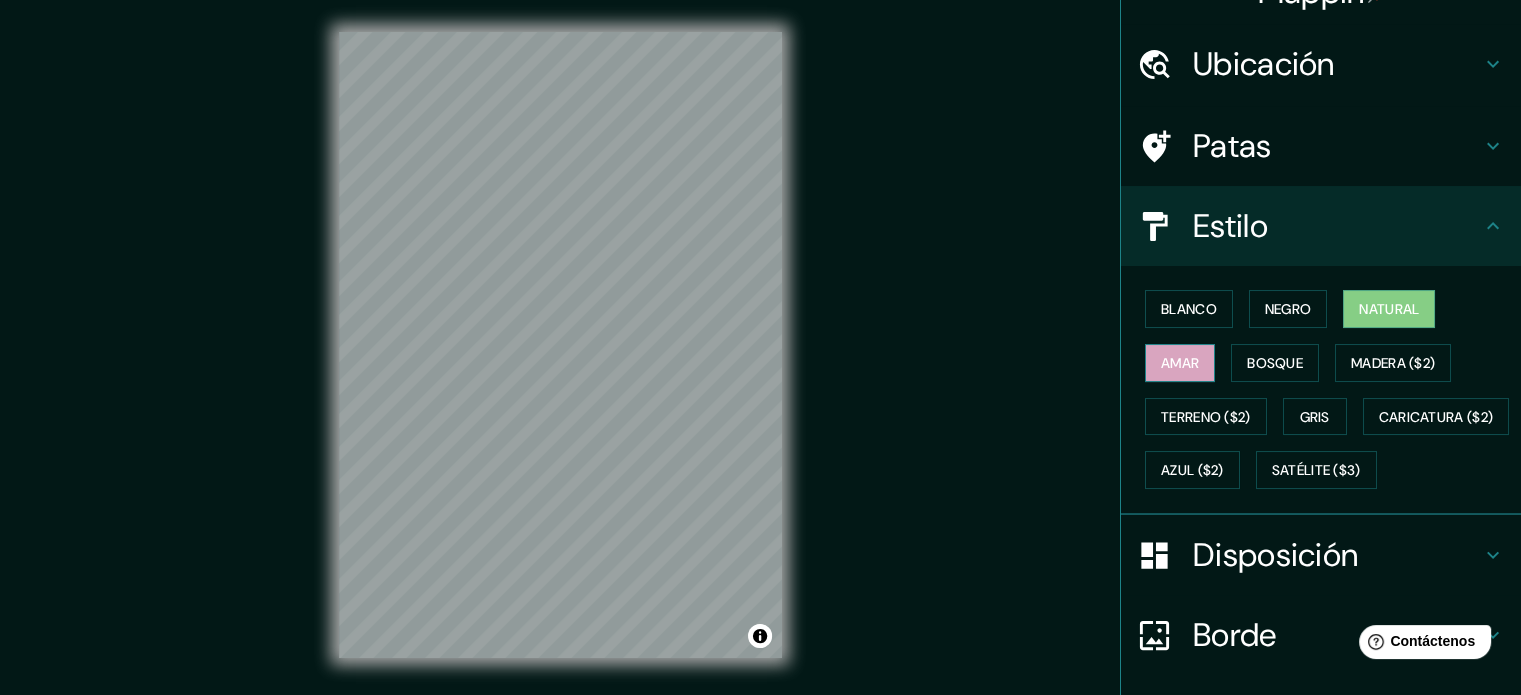 click on "Amar" at bounding box center [1180, 363] 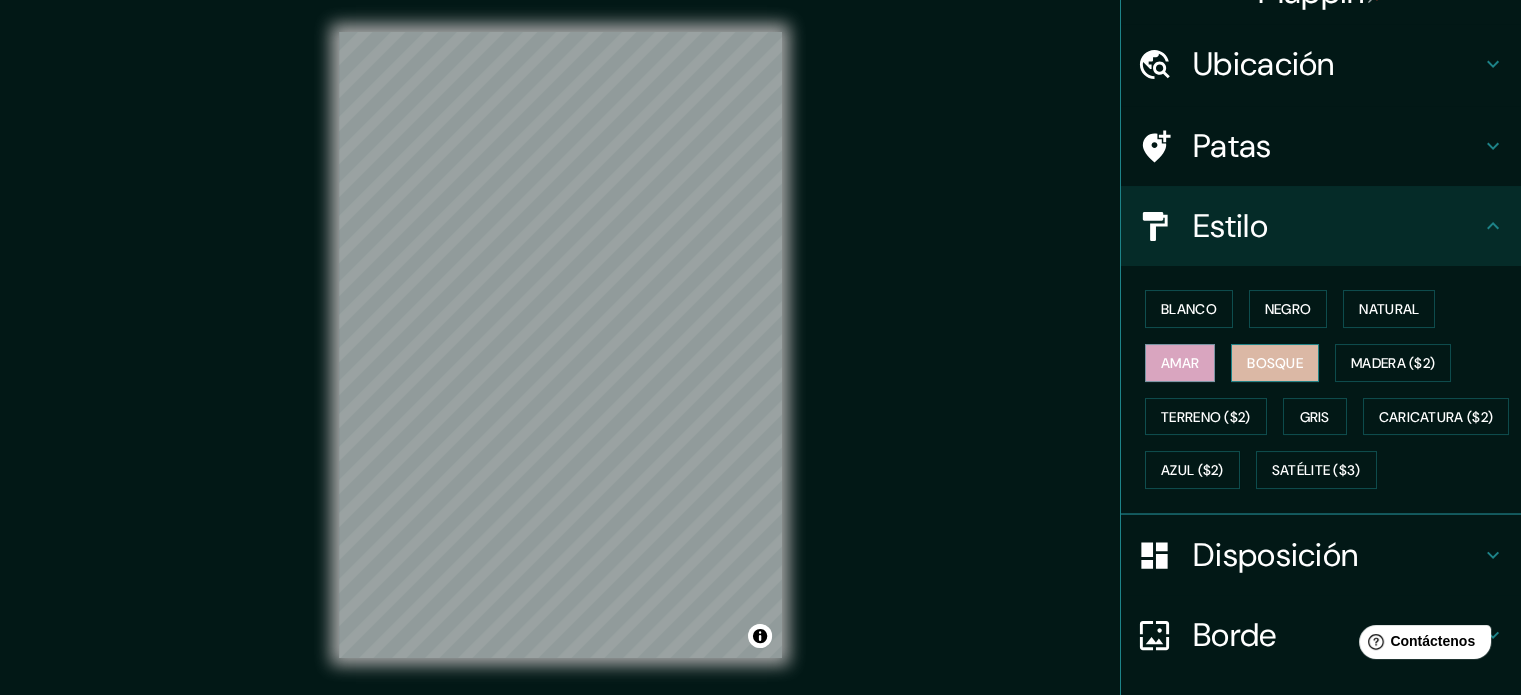click on "Bosque" at bounding box center (1275, 363) 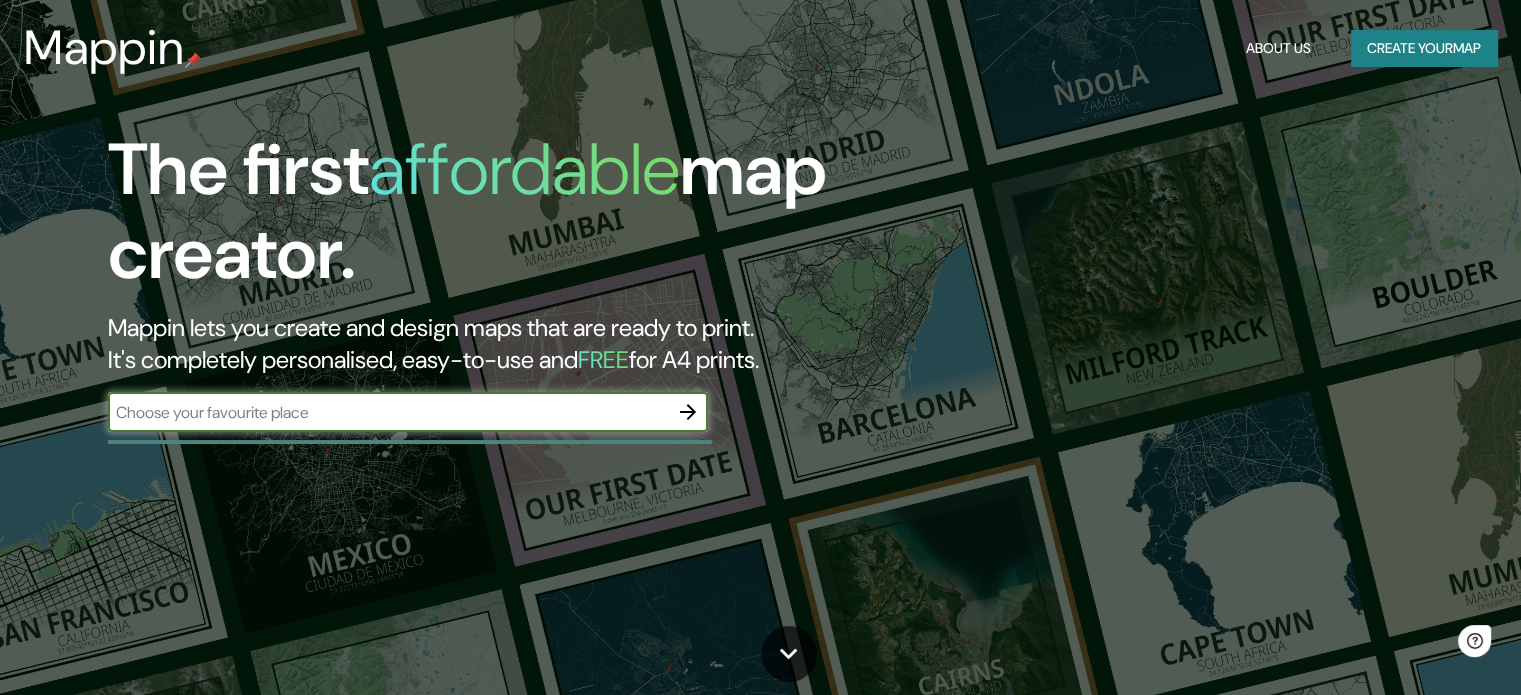 scroll, scrollTop: 0, scrollLeft: 0, axis: both 